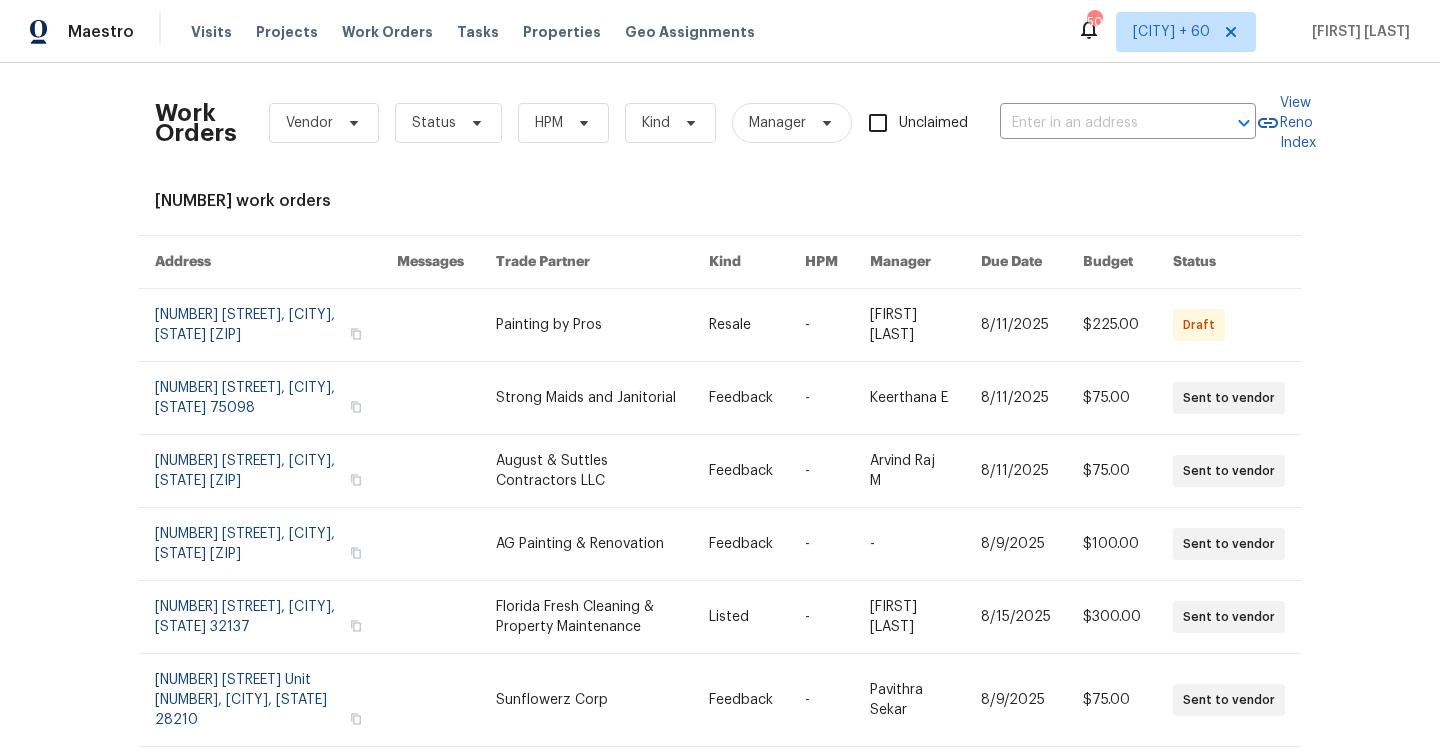scroll, scrollTop: 0, scrollLeft: 0, axis: both 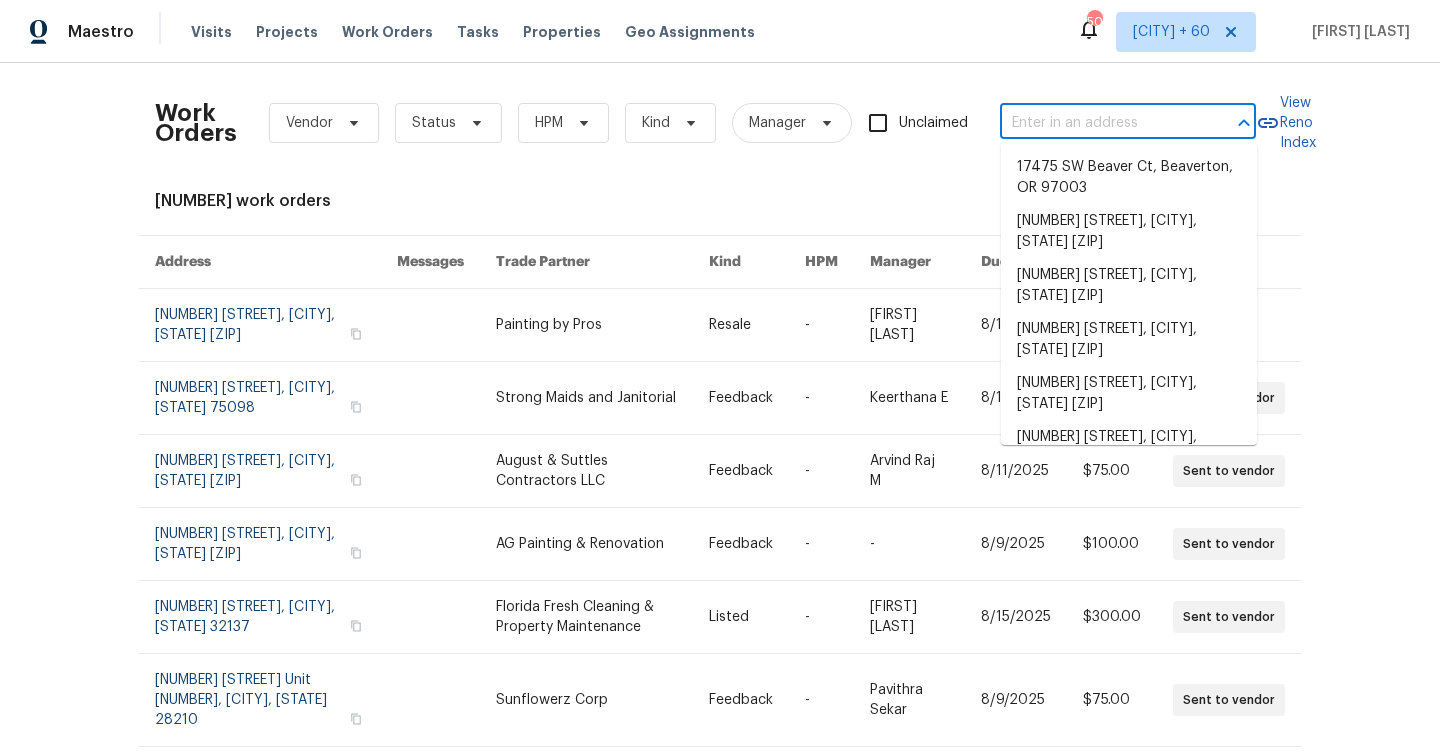 paste on "[NUMBER] [STREET] Unit [NUMBER], [CITY], [STATE] [ZIP]" 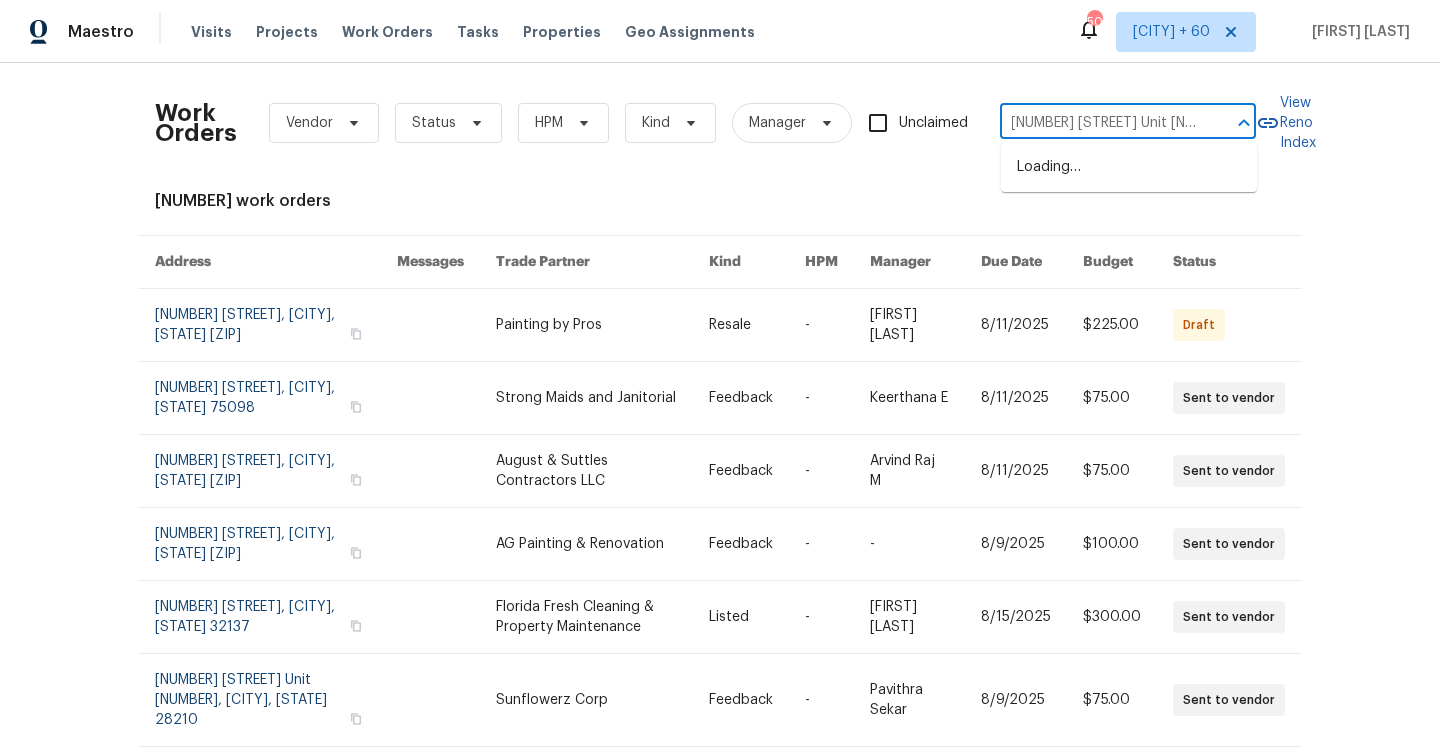 scroll, scrollTop: 0, scrollLeft: 0, axis: both 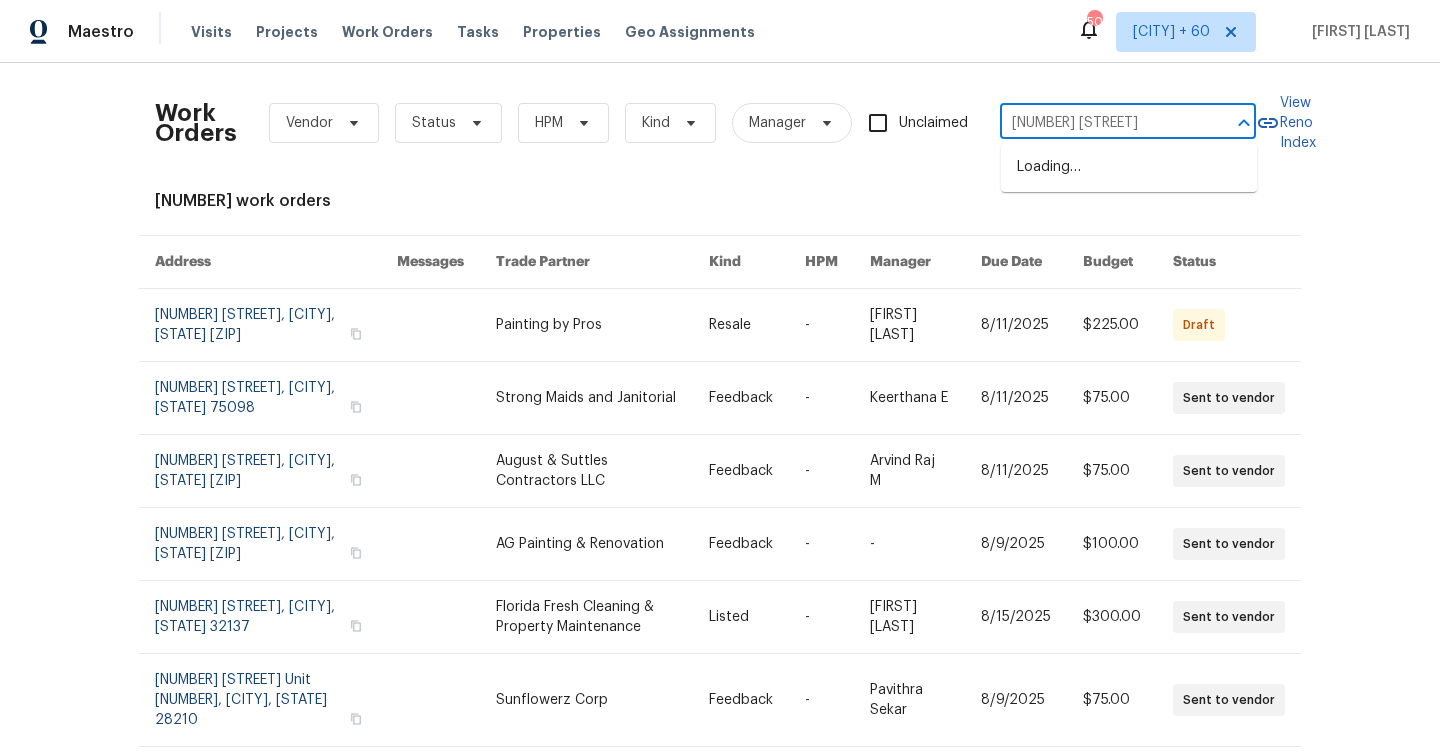 type on "[NUMBER] [STREET]" 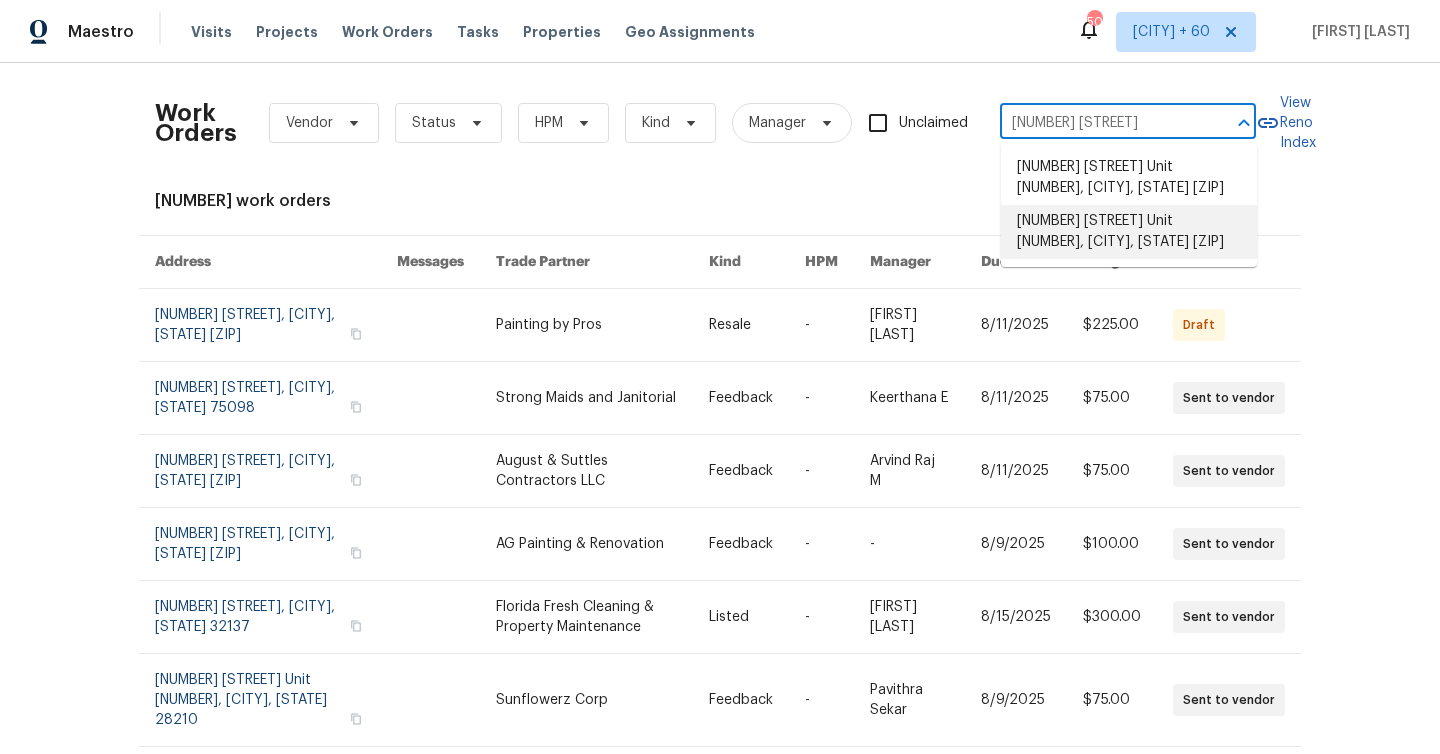 click on "[NUMBER] [STREET] Unit [NUMBER], [CITY], [STATE] [ZIP]" at bounding box center (1129, 232) 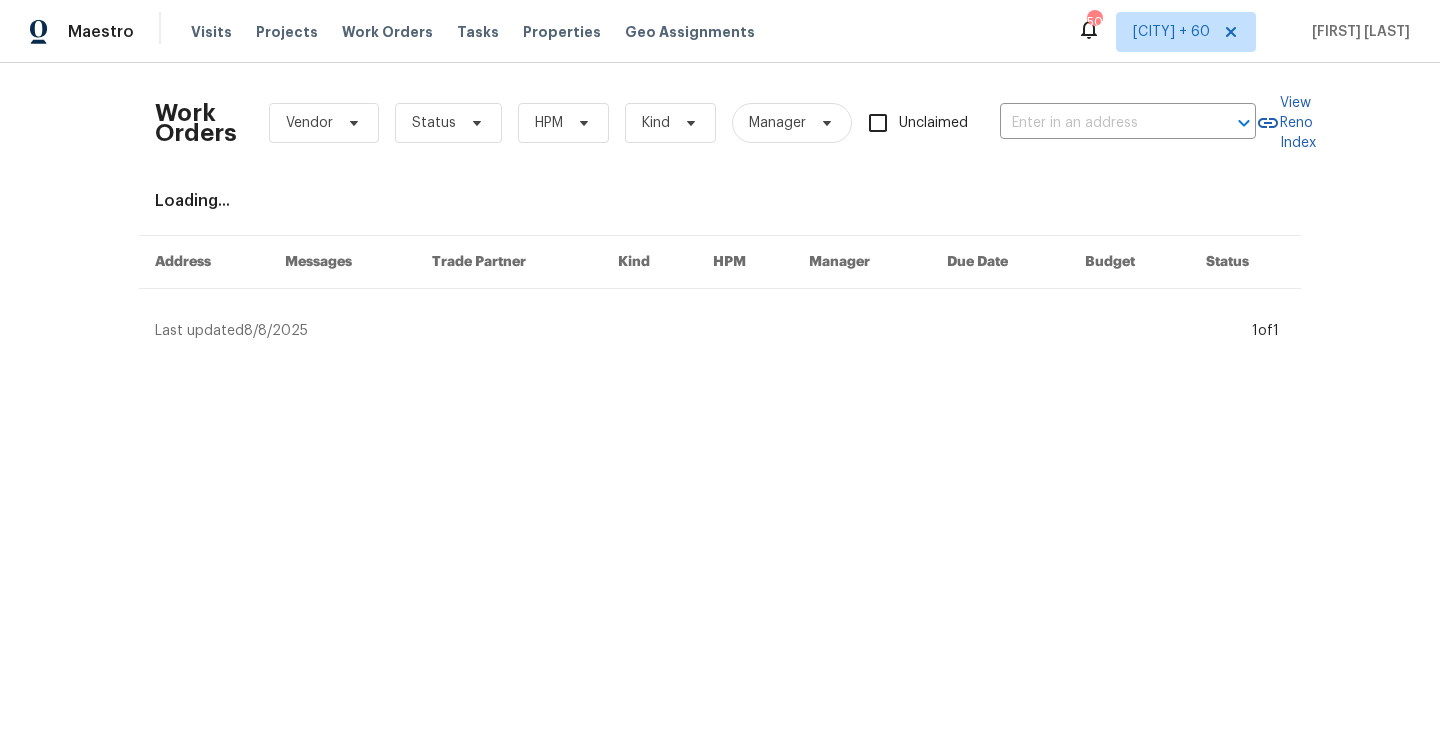 type on "[NUMBER] [STREET] Unit [NUMBER], [CITY], [STATE] [ZIP]" 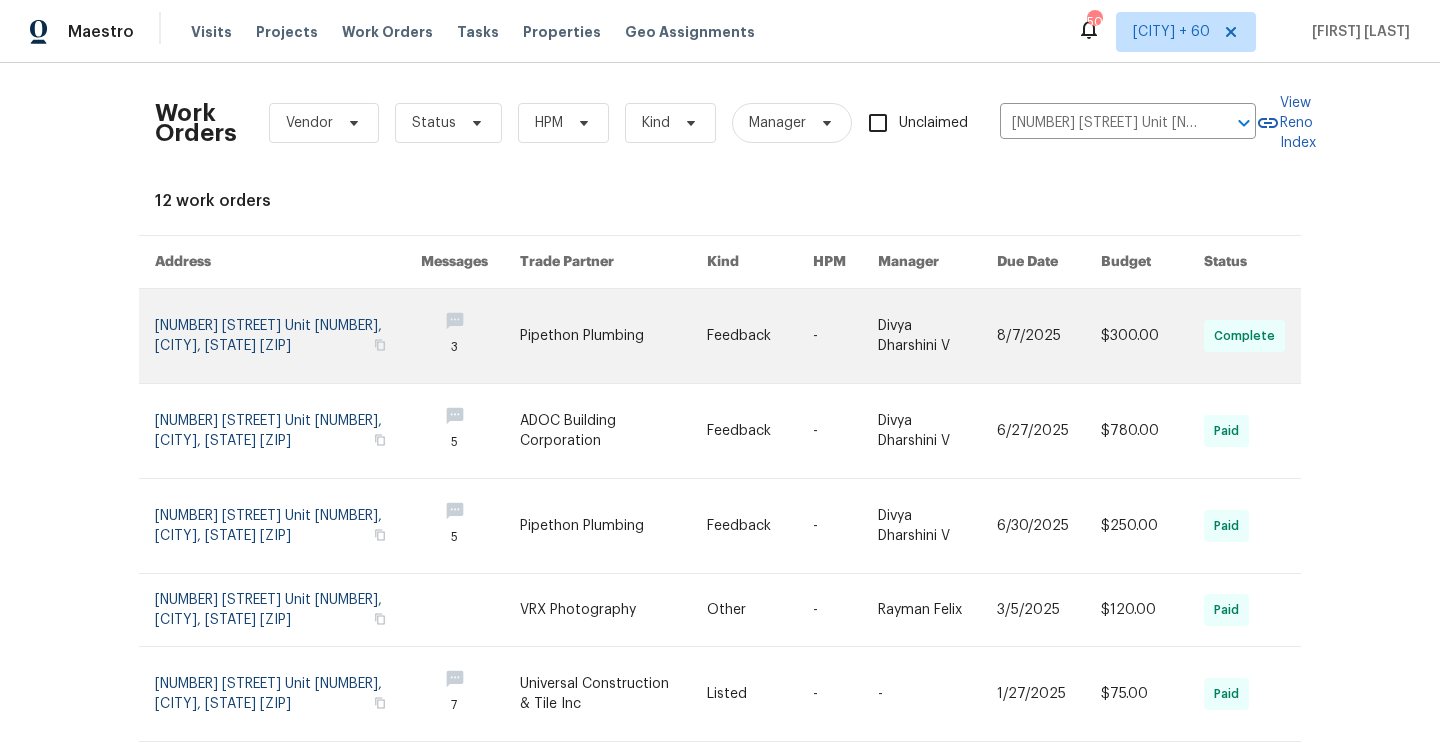 click at bounding box center (288, 336) 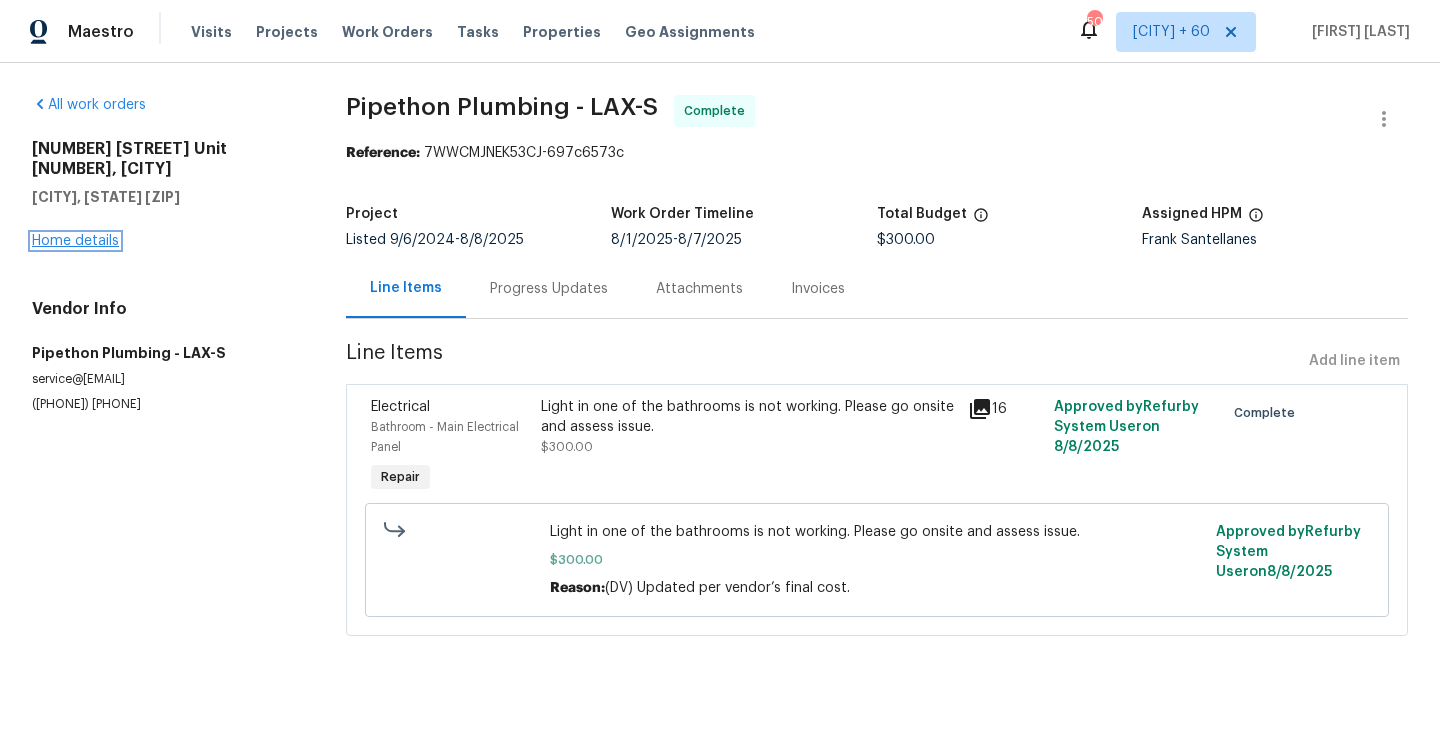 click on "Home details" at bounding box center (75, 241) 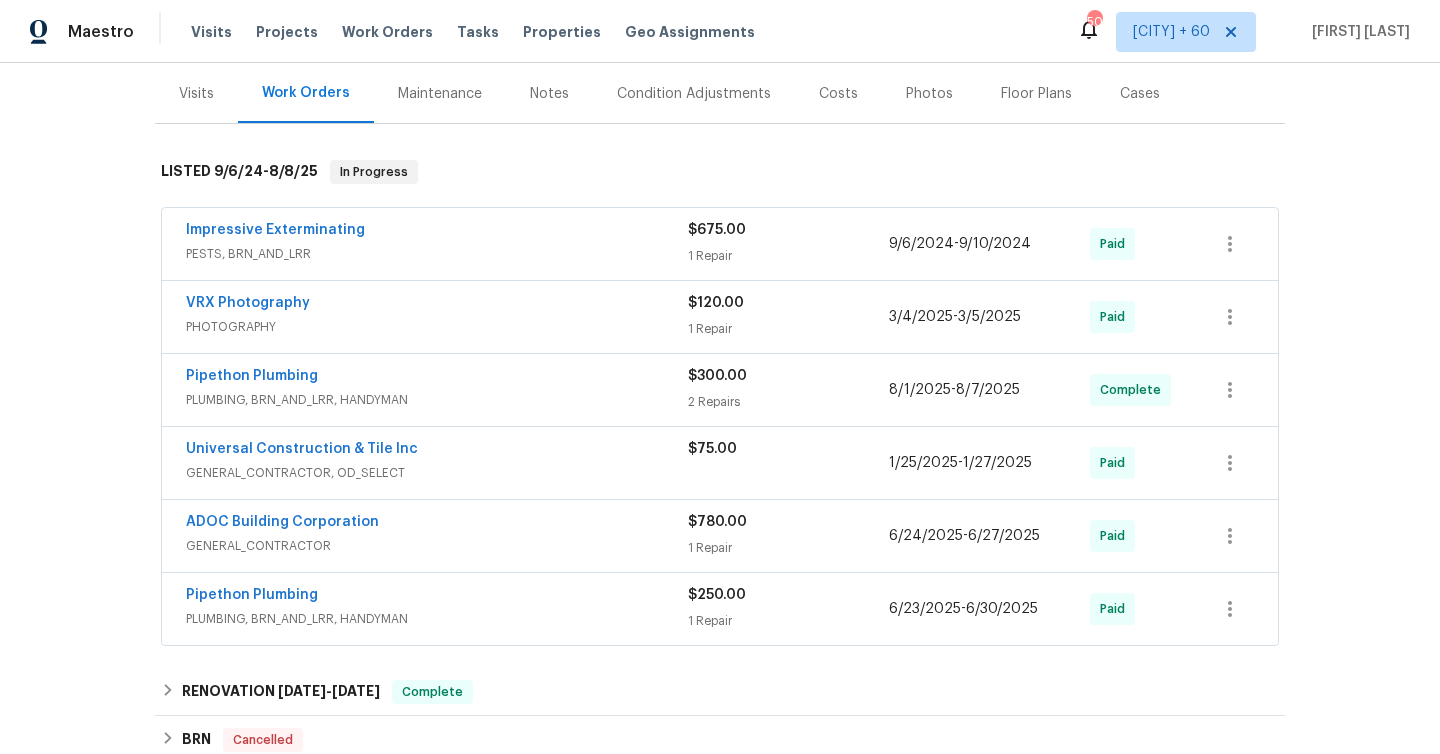 scroll, scrollTop: 306, scrollLeft: 0, axis: vertical 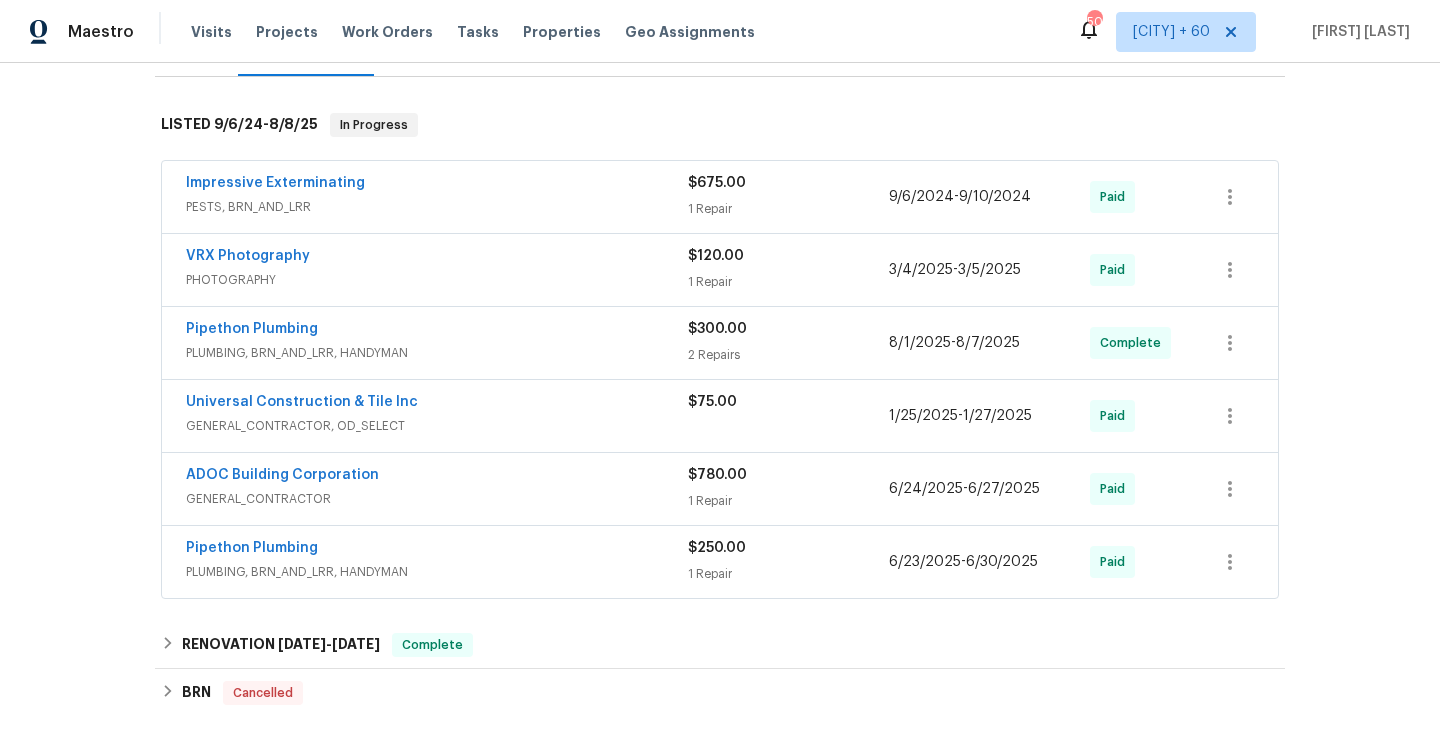 click on "1 Repair" at bounding box center [788, 209] 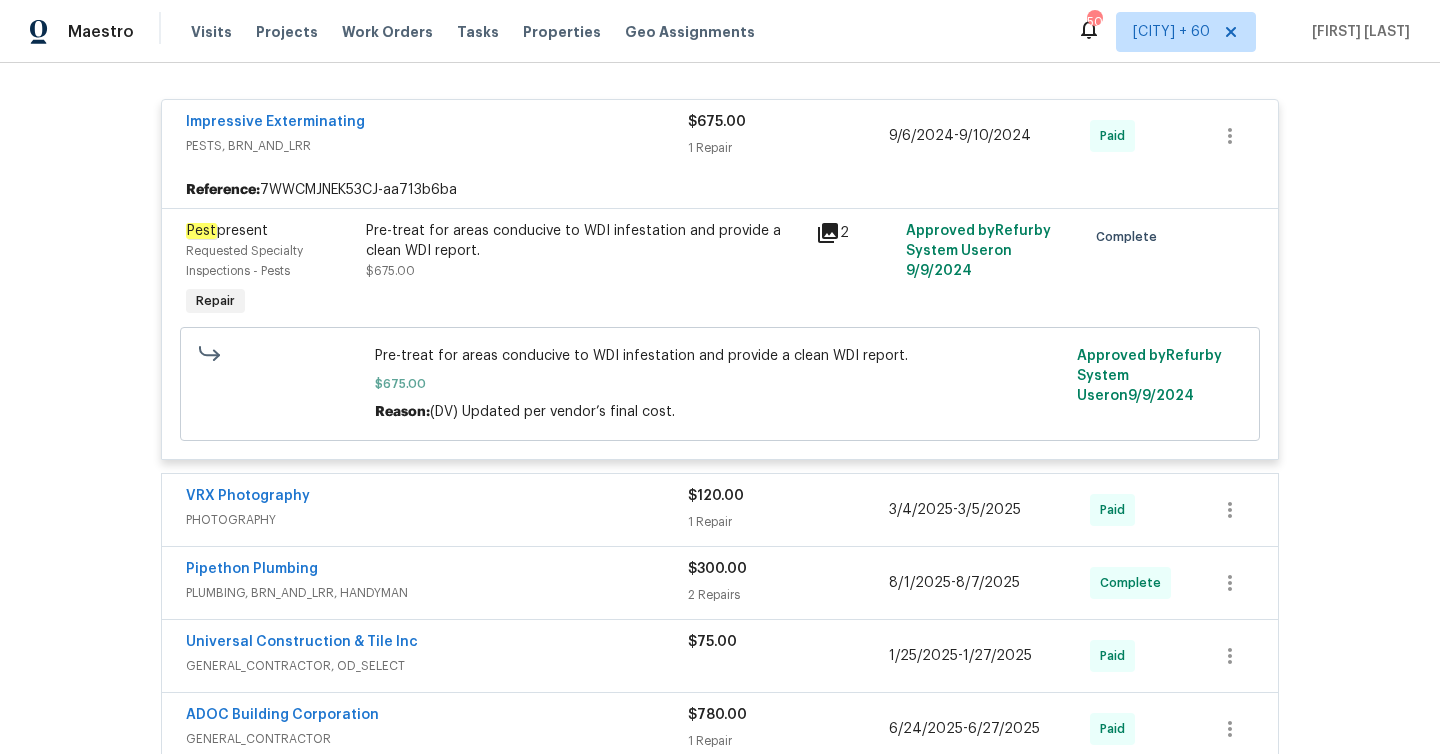 scroll, scrollTop: 380, scrollLeft: 0, axis: vertical 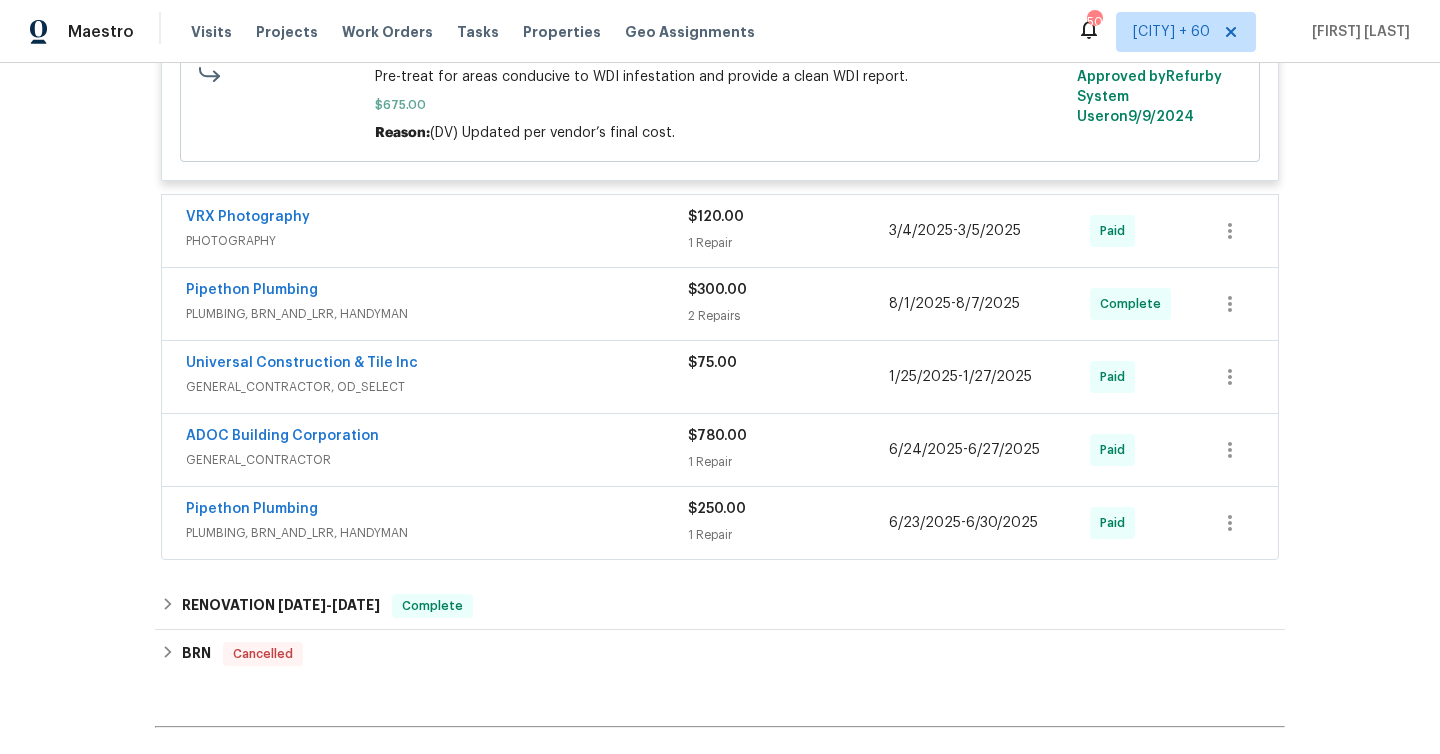 click on "1 Repair" at bounding box center [788, 243] 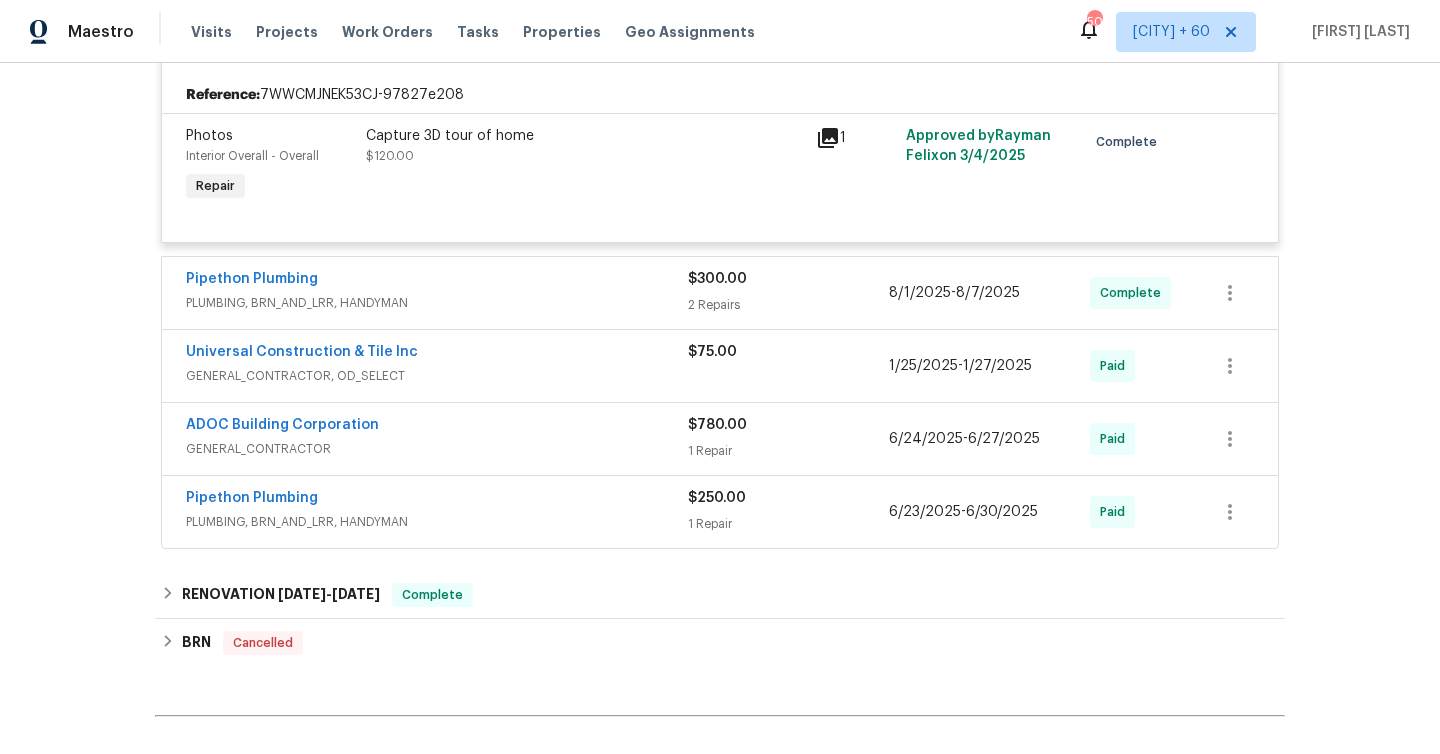 scroll, scrollTop: 887, scrollLeft: 0, axis: vertical 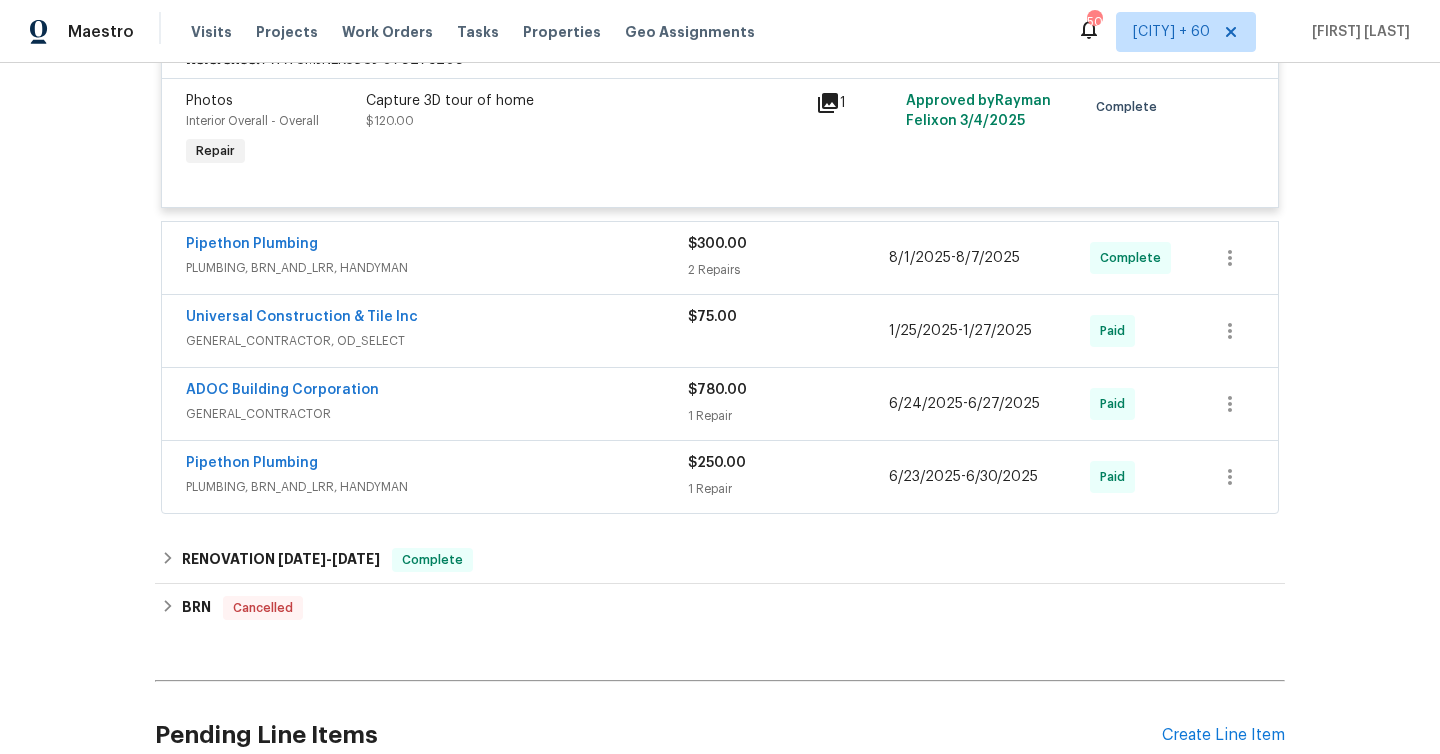click on "2 Repairs" at bounding box center (788, 270) 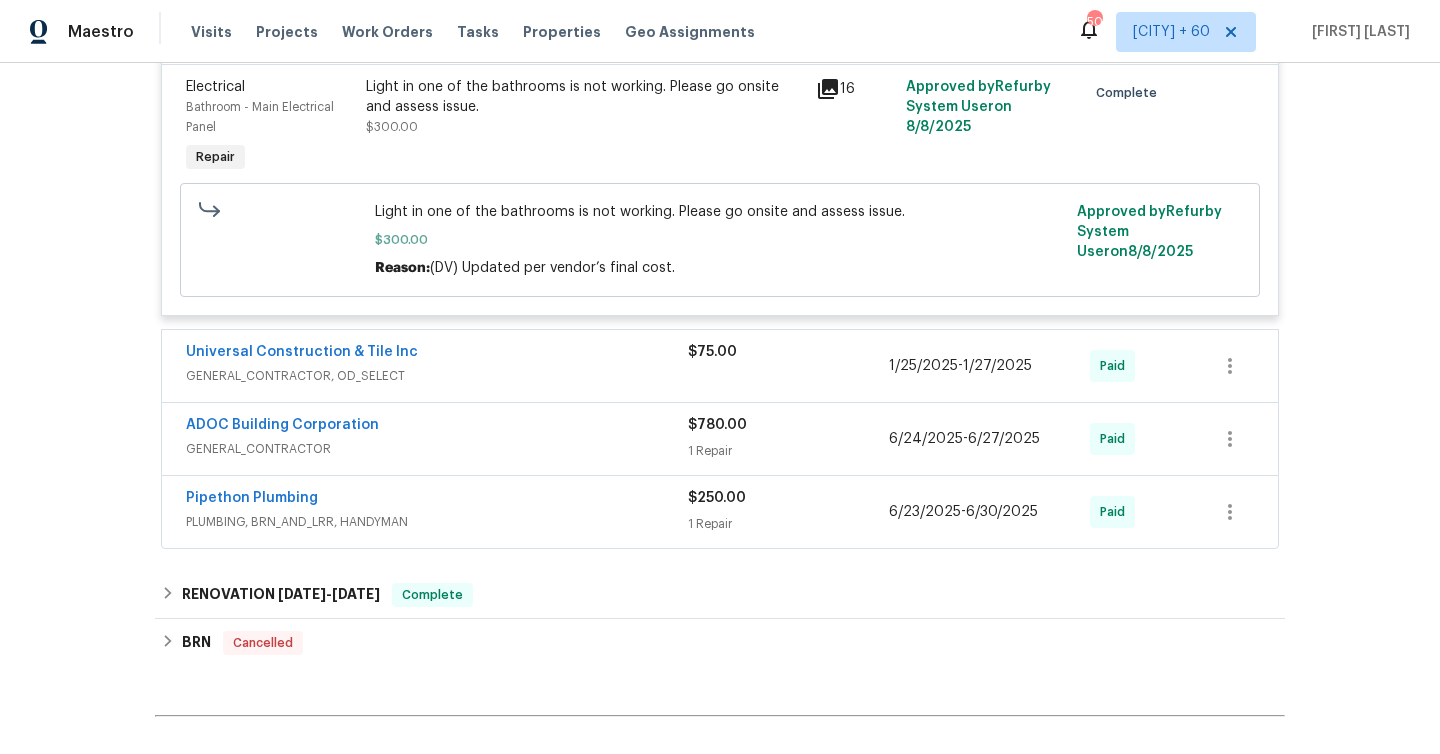 scroll, scrollTop: 1335, scrollLeft: 0, axis: vertical 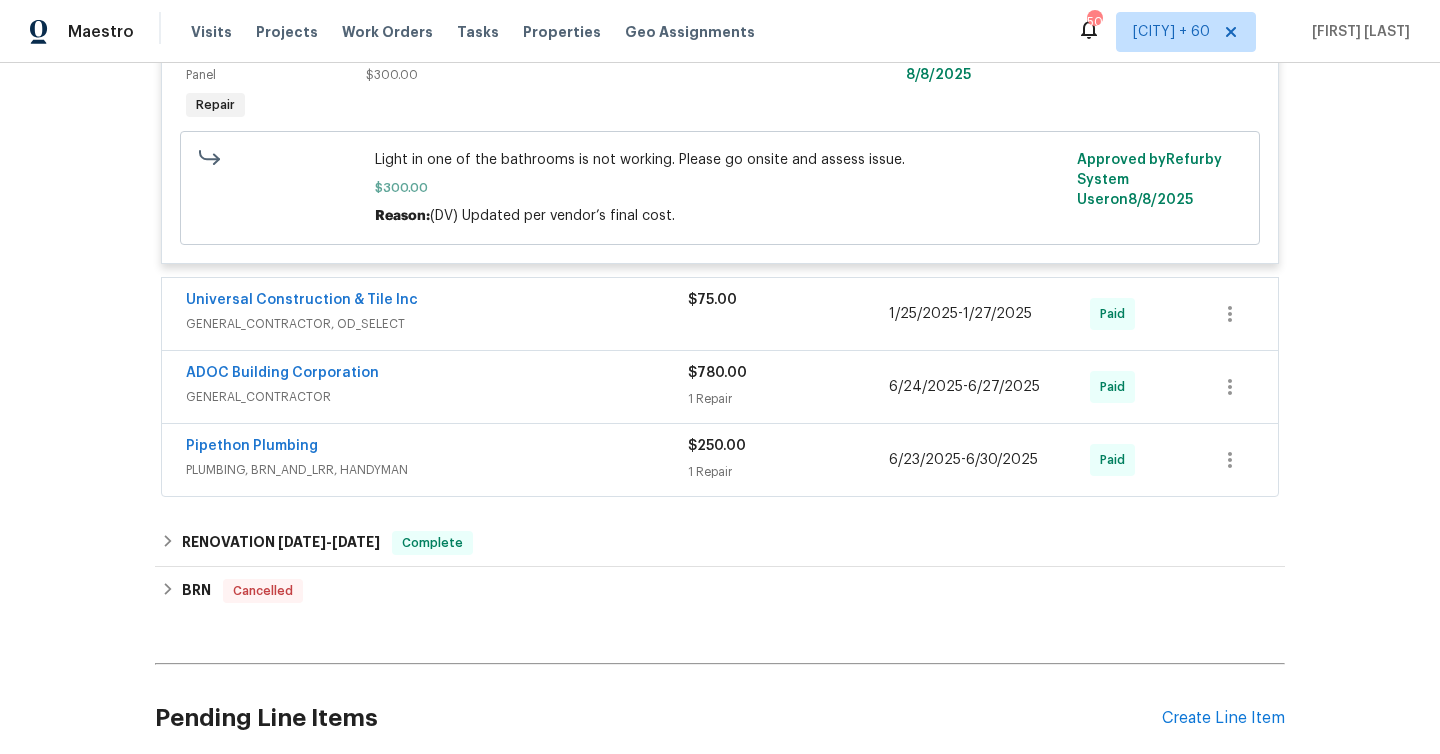 click on "$75.00" at bounding box center [712, 300] 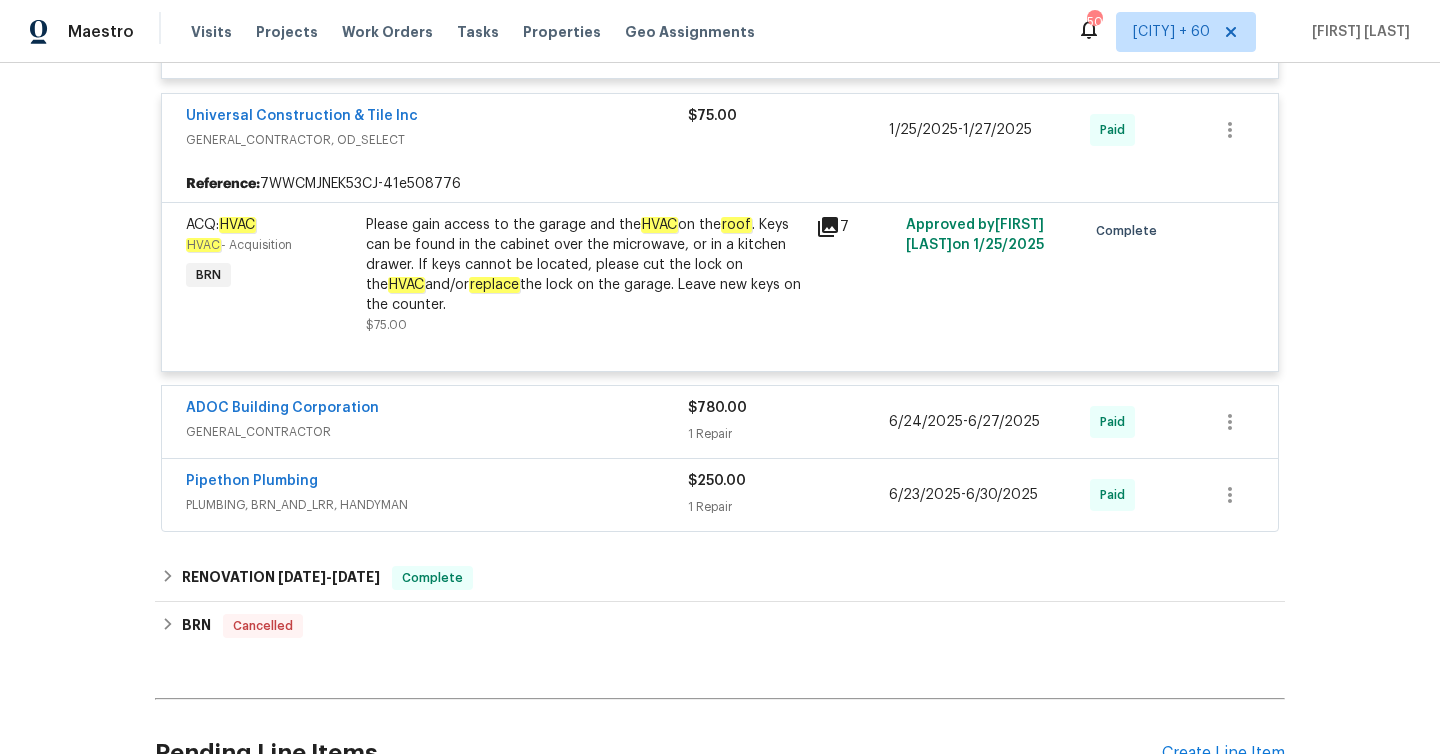 scroll, scrollTop: 1533, scrollLeft: 0, axis: vertical 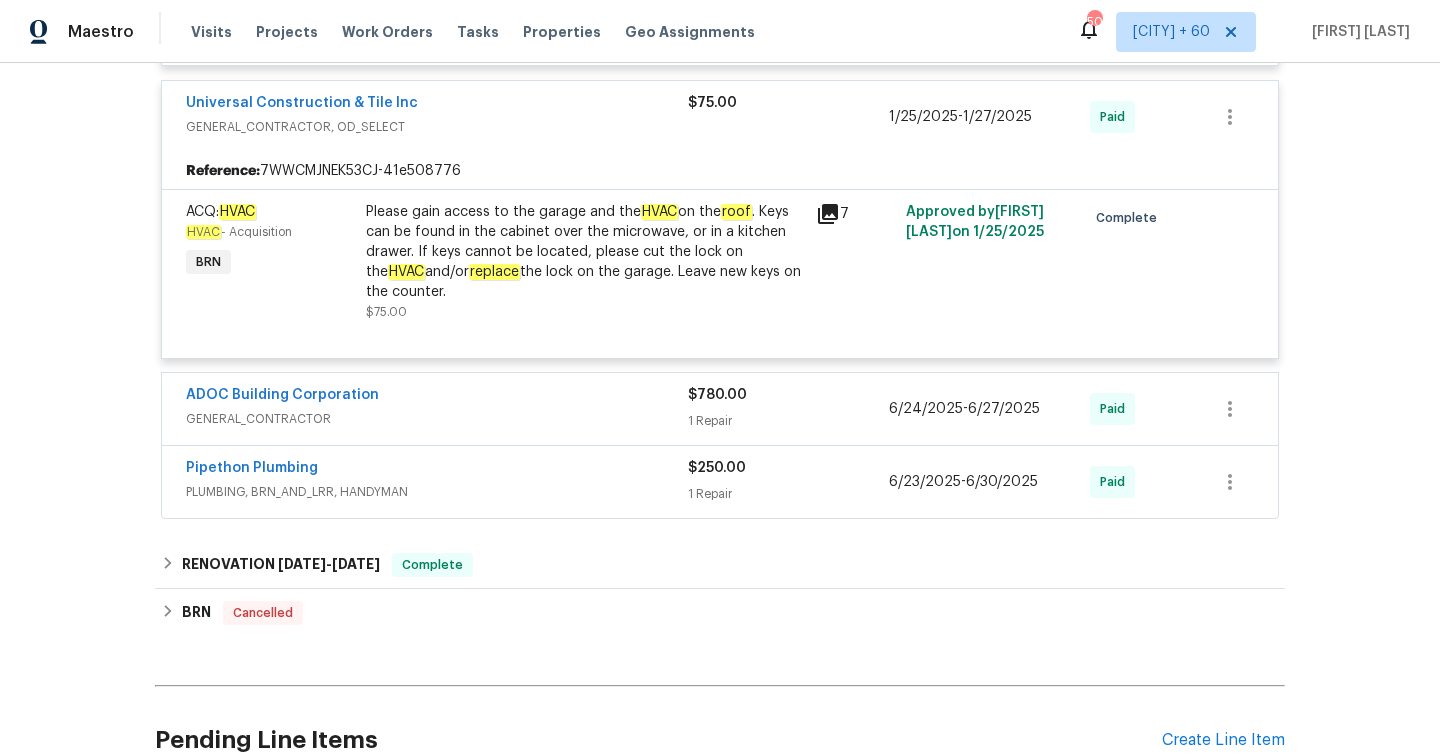 click on "1 Repair" at bounding box center [788, 421] 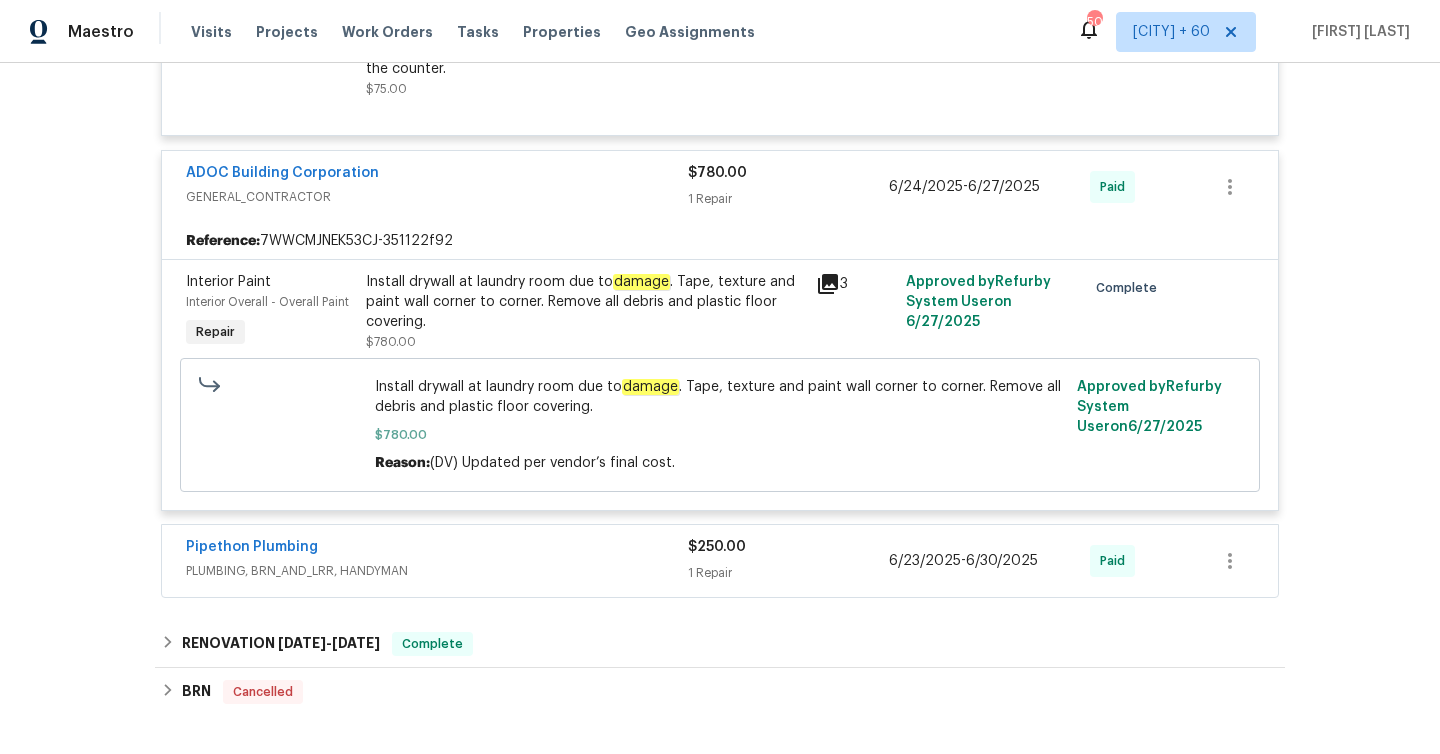 scroll, scrollTop: 1761, scrollLeft: 0, axis: vertical 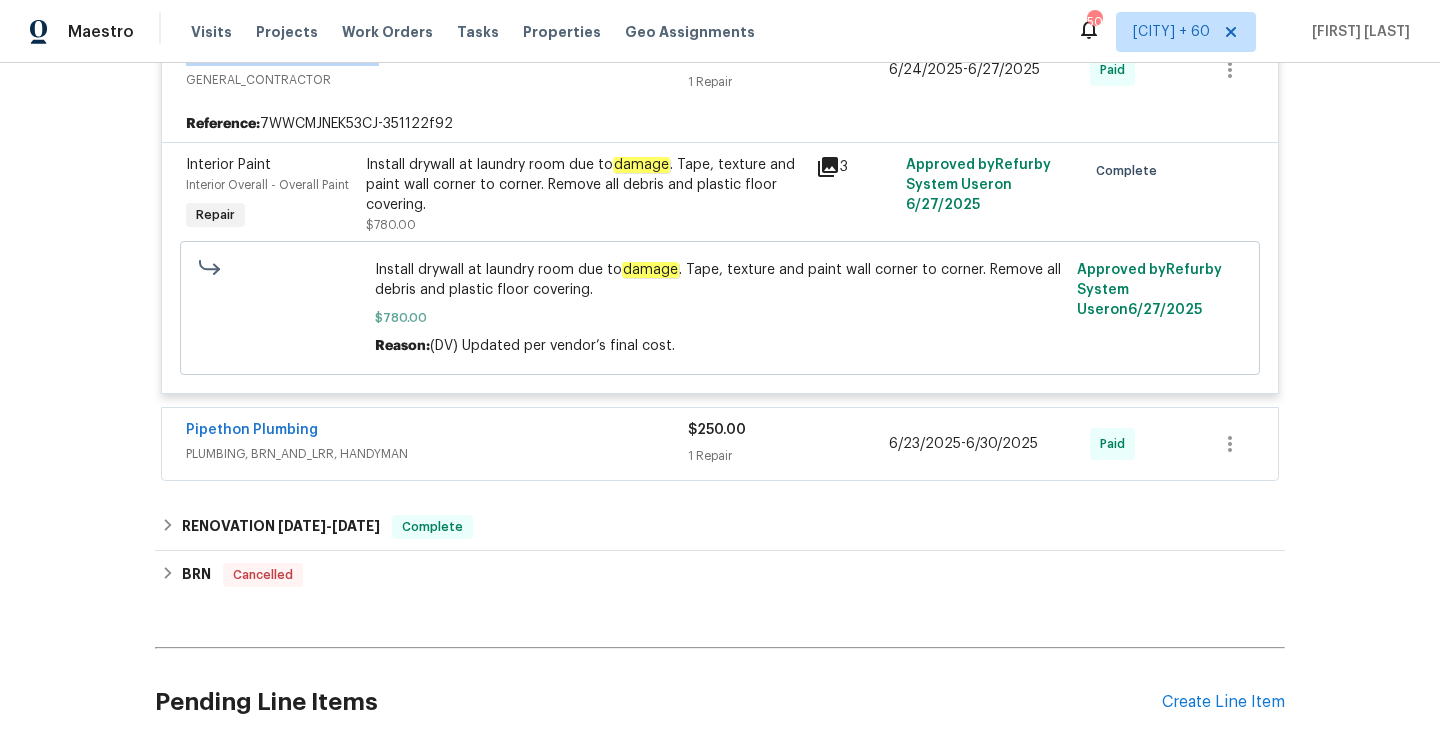 click on "Install drywall at laundry room due to  damage . Tape, texture and paint wall corner to corner.
Remove all debris and plastic floor covering." at bounding box center [585, 185] 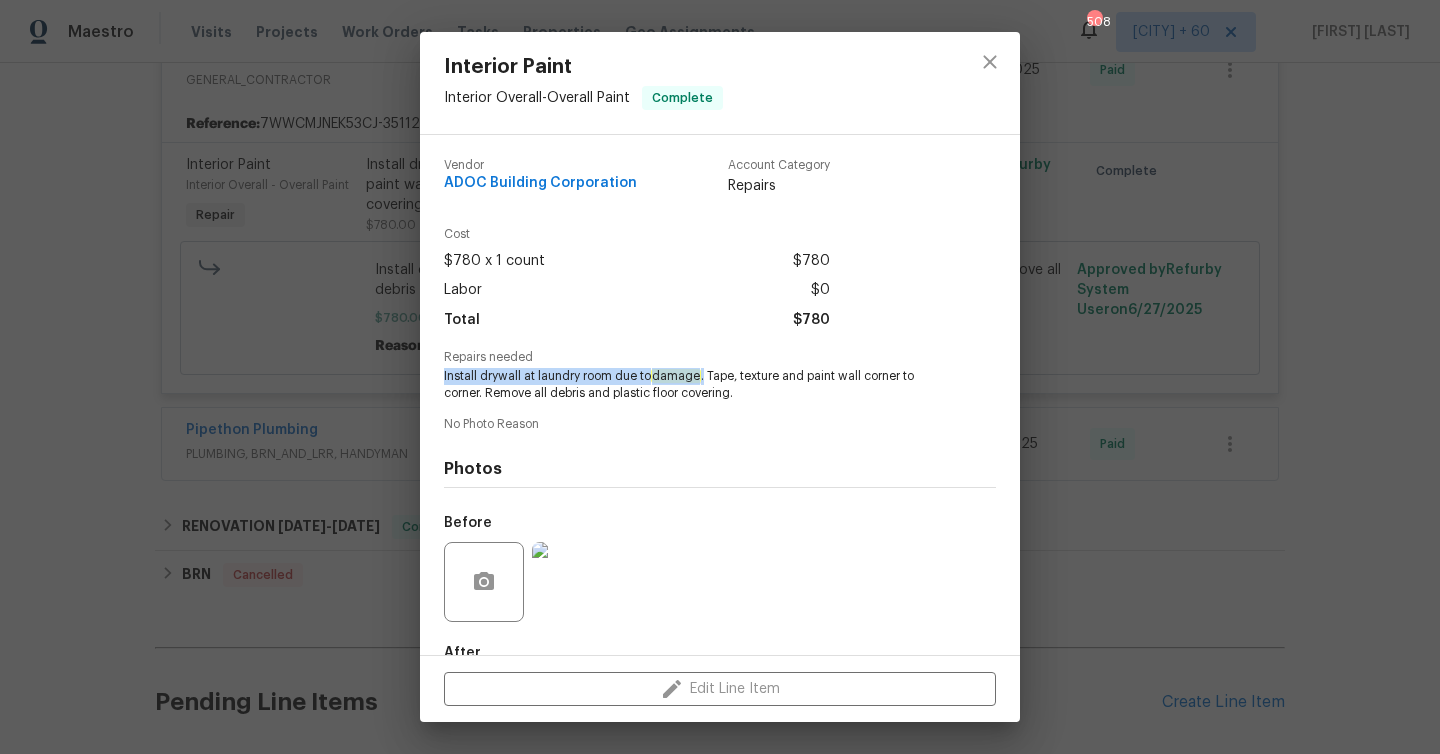 drag, startPoint x: 440, startPoint y: 376, endPoint x: 706, endPoint y: 381, distance: 266.047 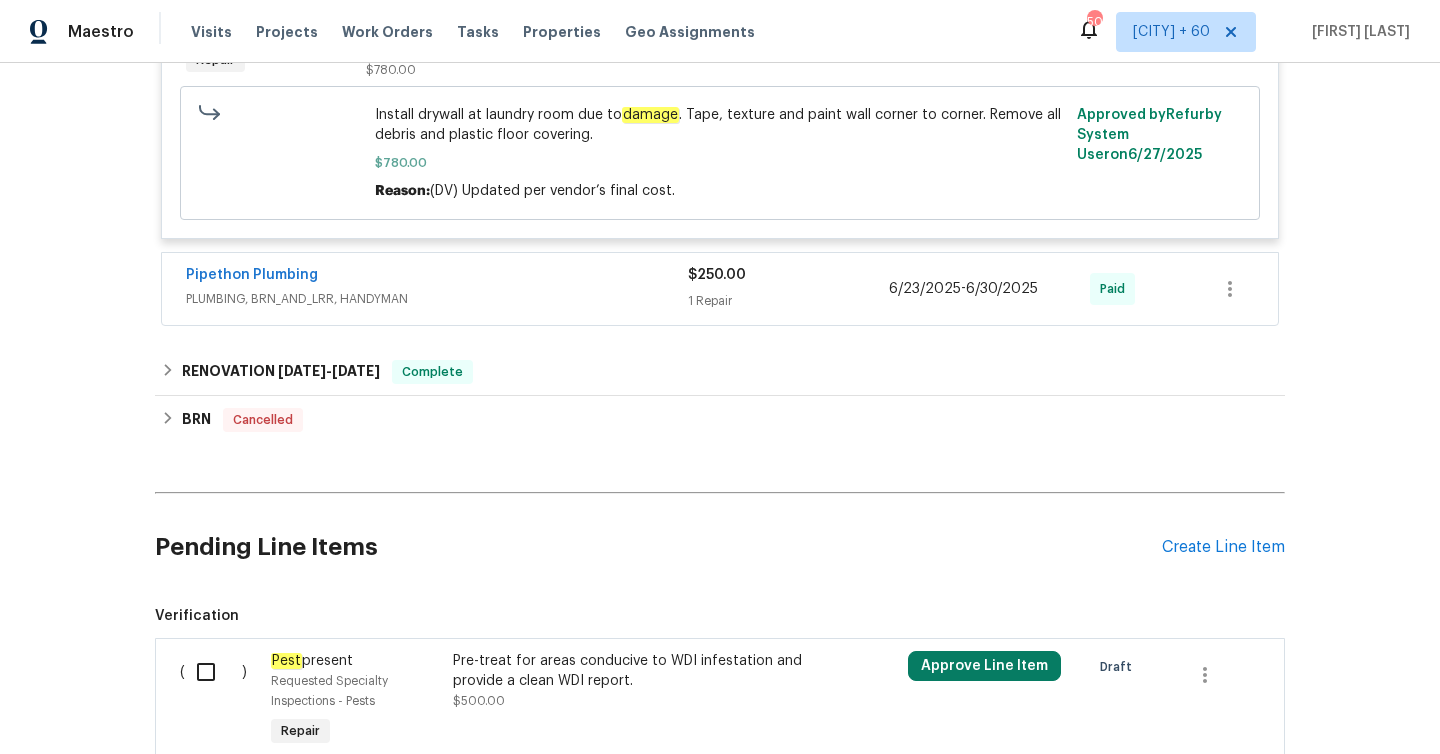 scroll, scrollTop: 2051, scrollLeft: 0, axis: vertical 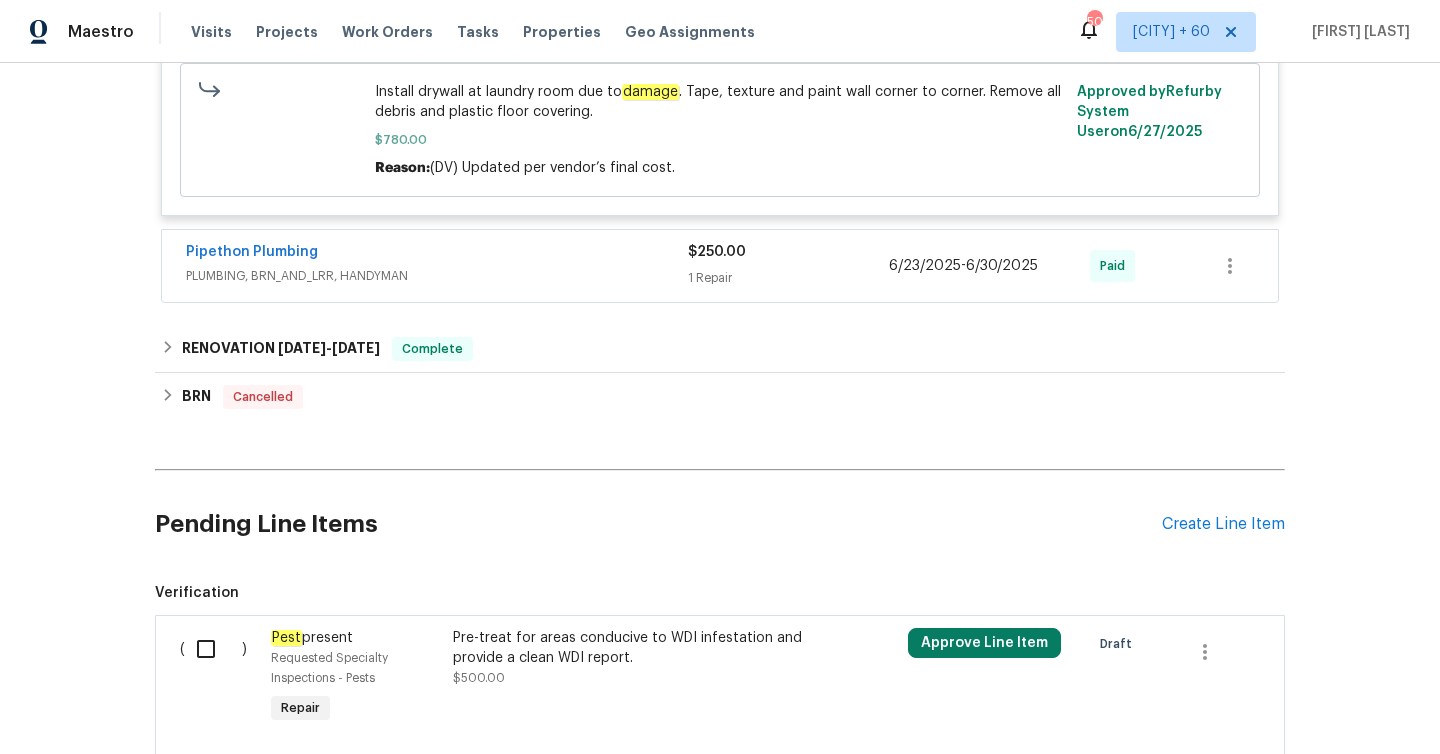 click on "1 Repair" at bounding box center (788, 278) 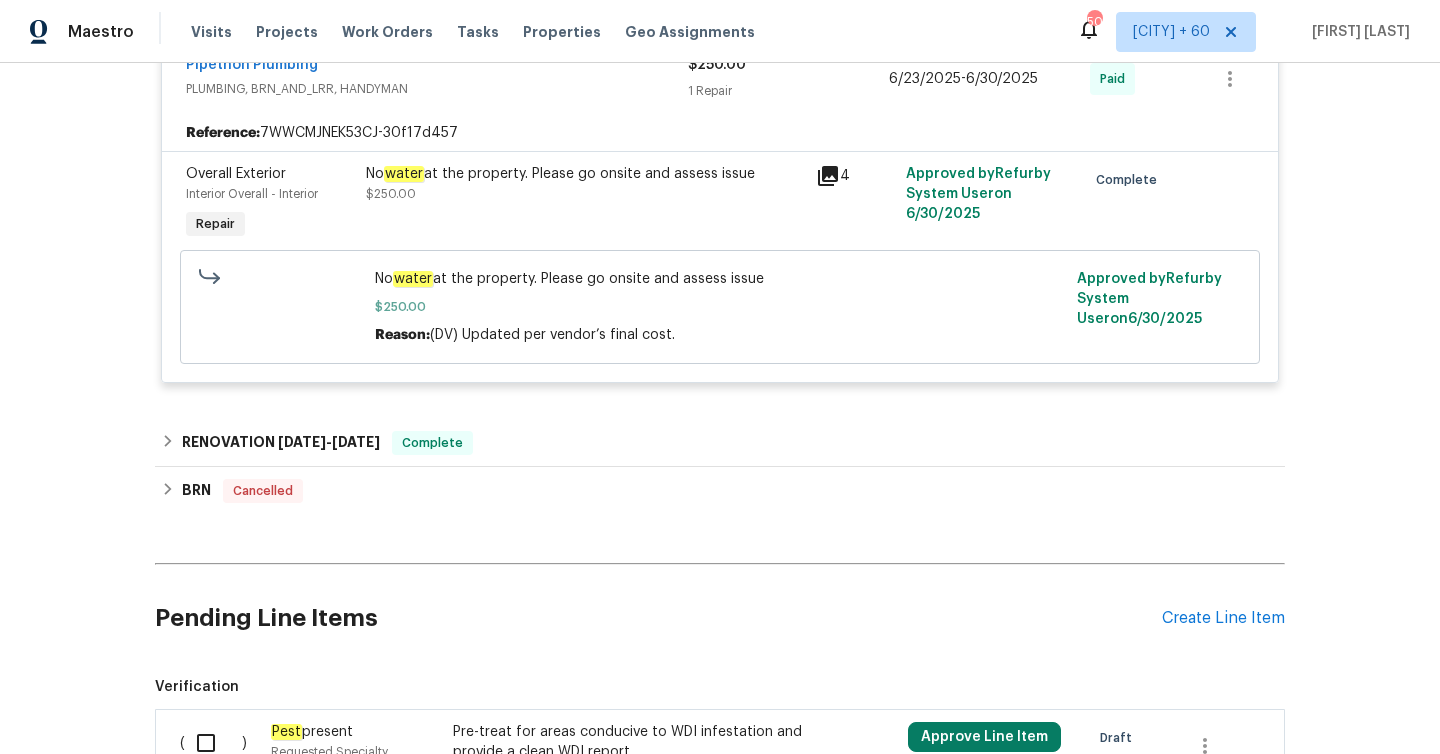 scroll, scrollTop: 2277, scrollLeft: 0, axis: vertical 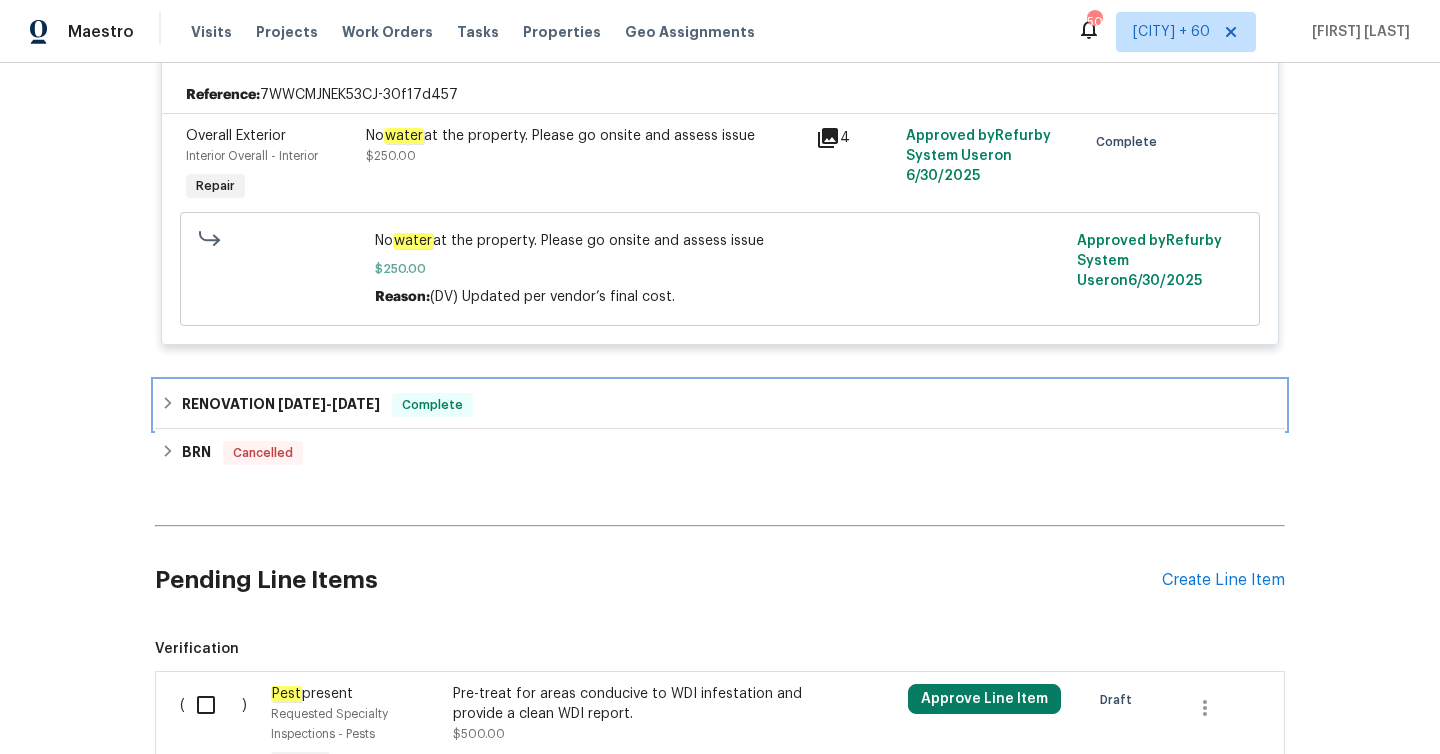 click on "[DATE]" at bounding box center [356, 404] 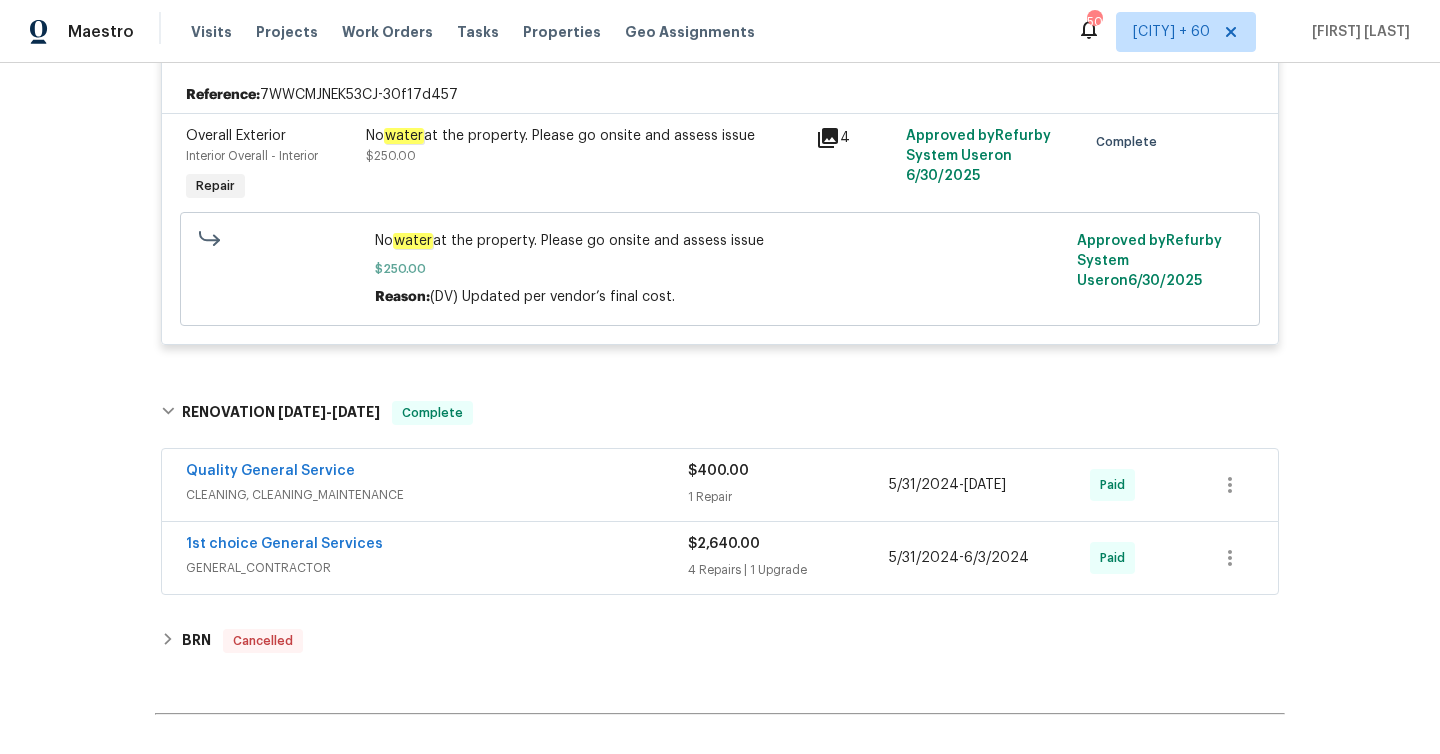 click on "$400.00 1 Repair" at bounding box center (788, 485) 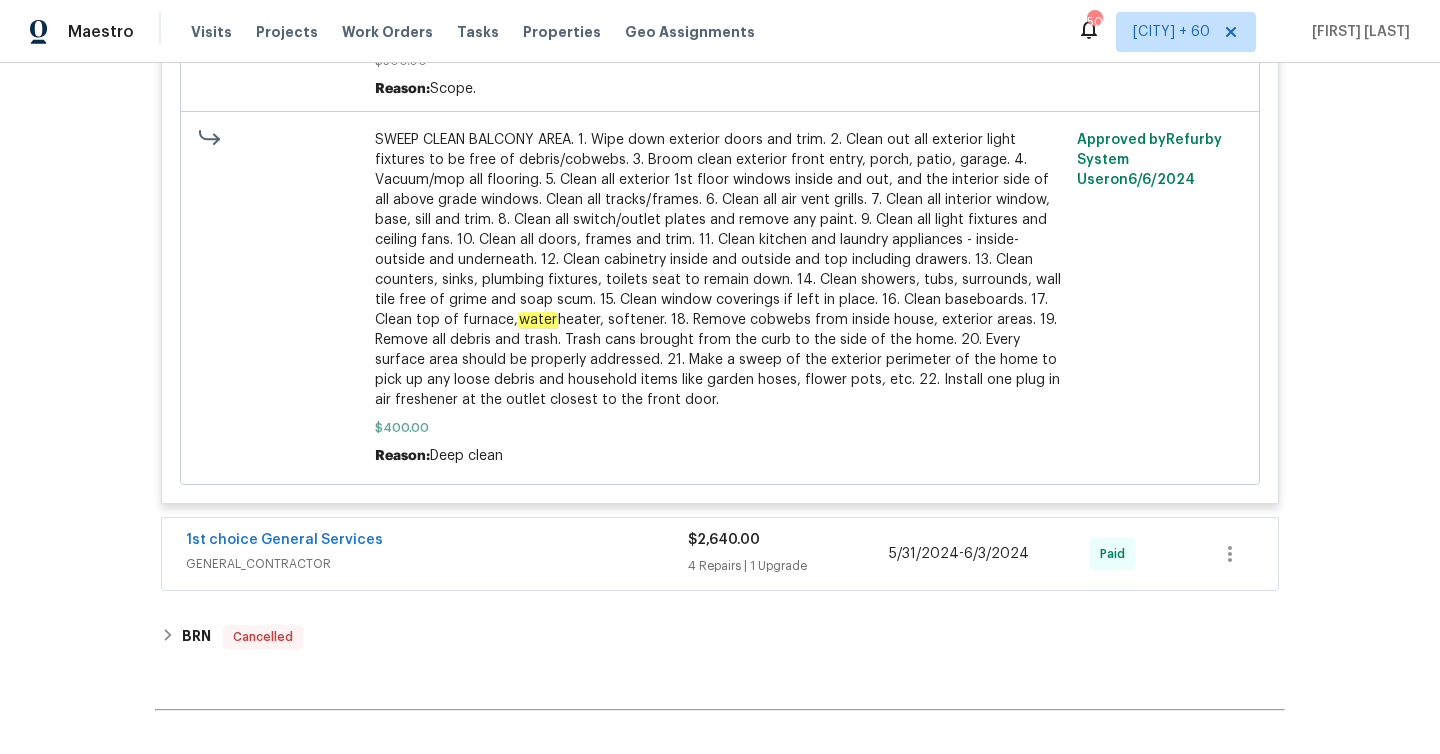scroll, scrollTop: 3608, scrollLeft: 0, axis: vertical 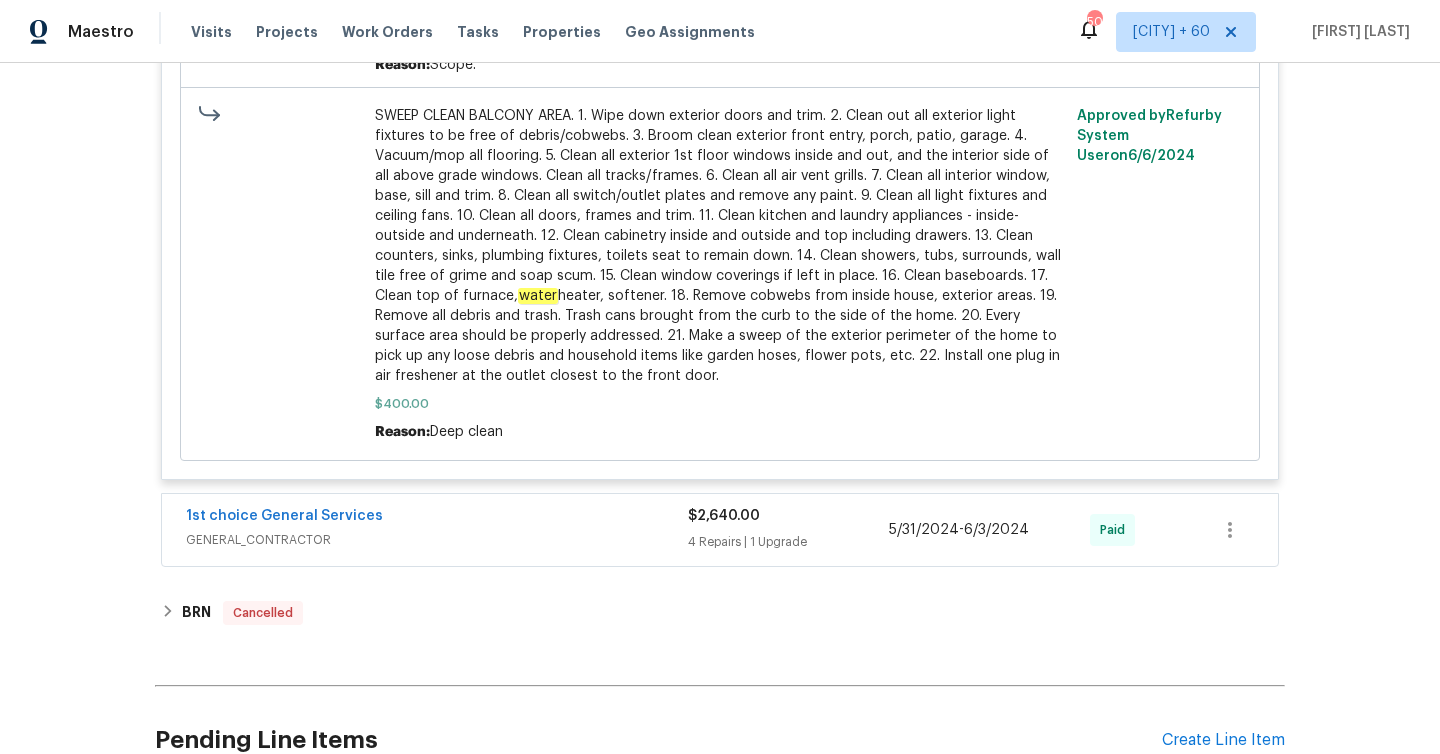 click on "4 Repairs | 1 Upgrade" at bounding box center [788, 542] 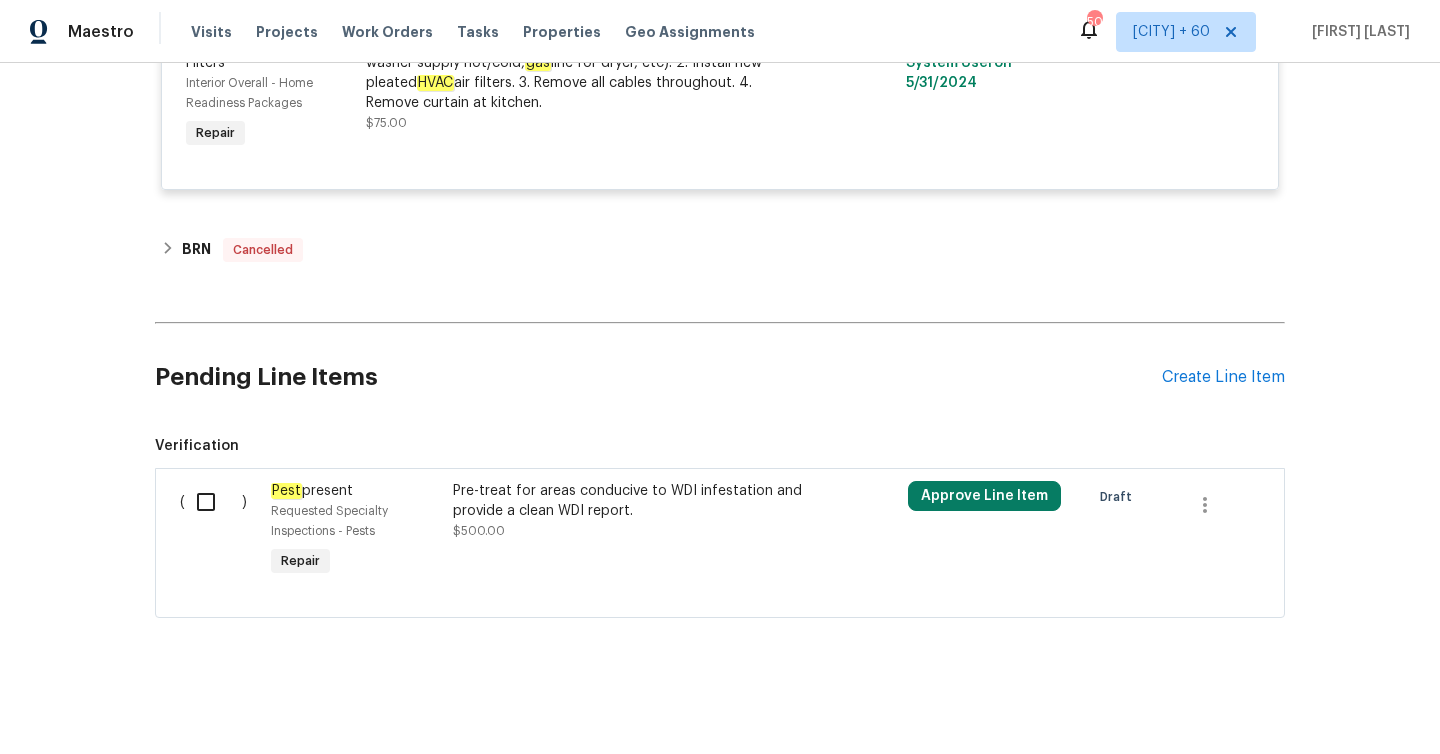 scroll, scrollTop: 4844, scrollLeft: 0, axis: vertical 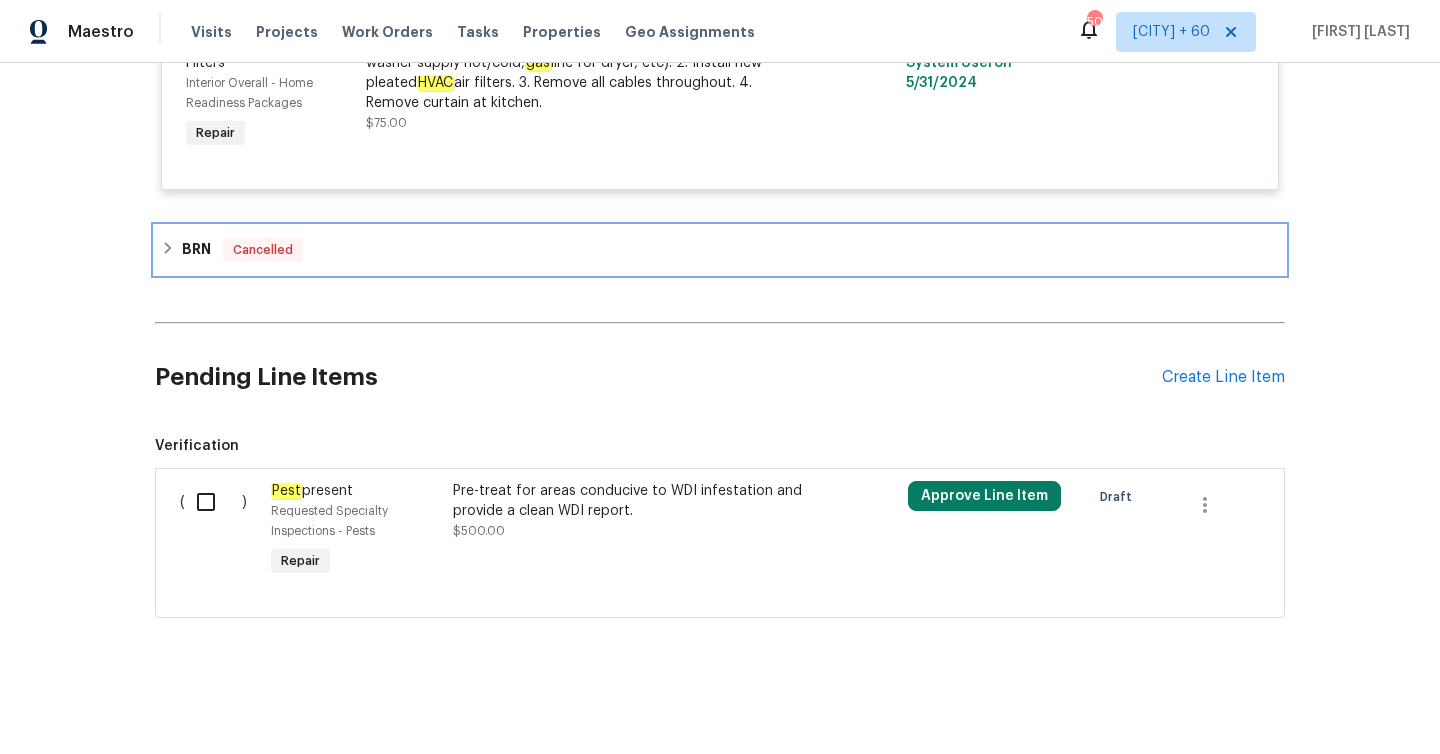 click on "BRN" at bounding box center [196, 250] 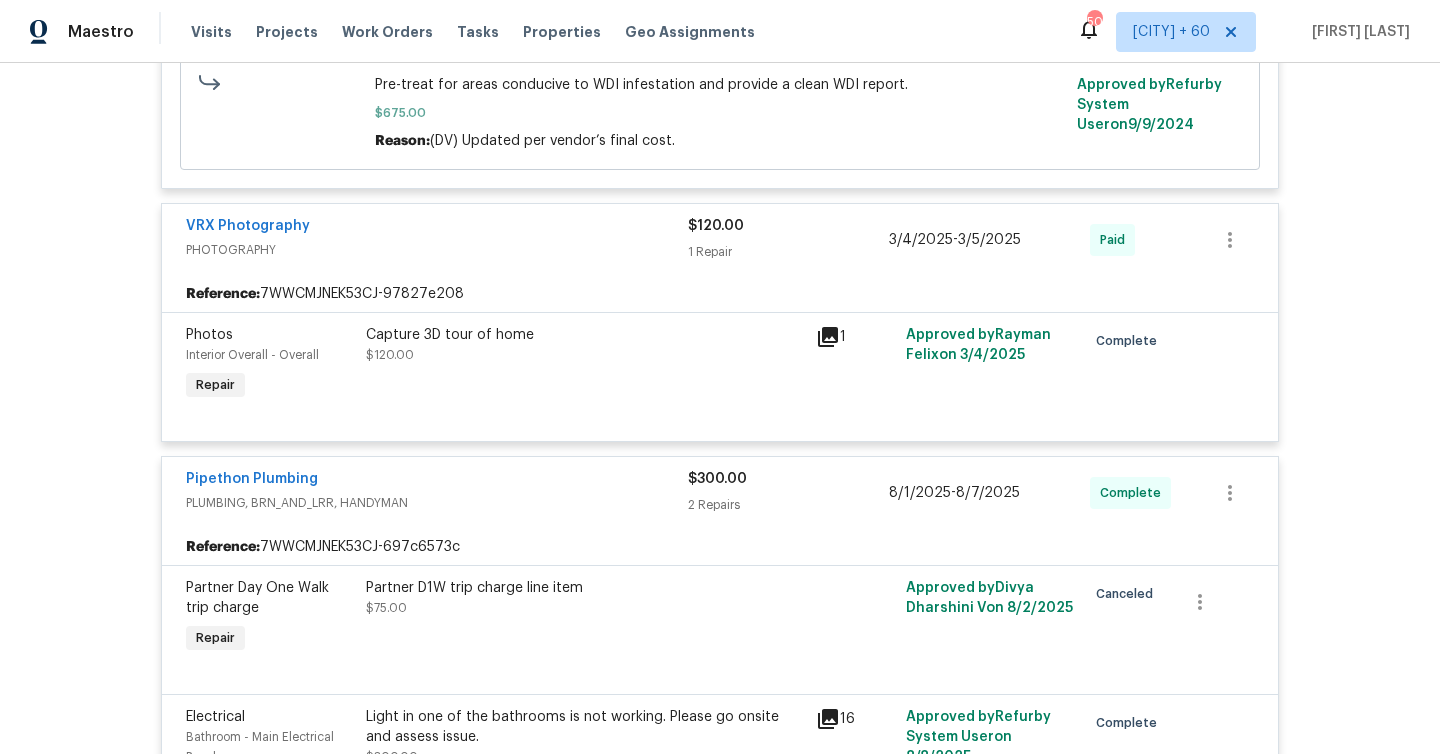 scroll, scrollTop: 0, scrollLeft: 0, axis: both 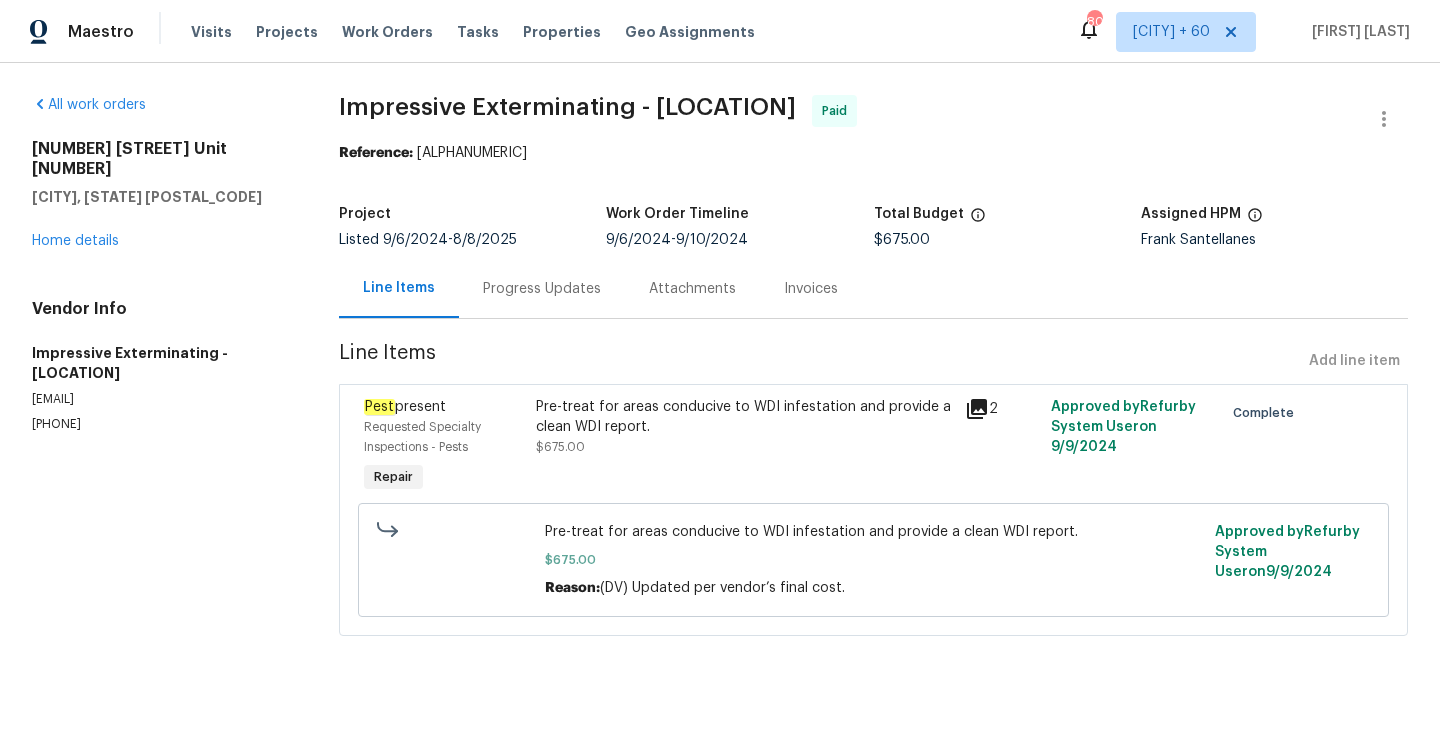 click on "Progress Updates" at bounding box center [542, 289] 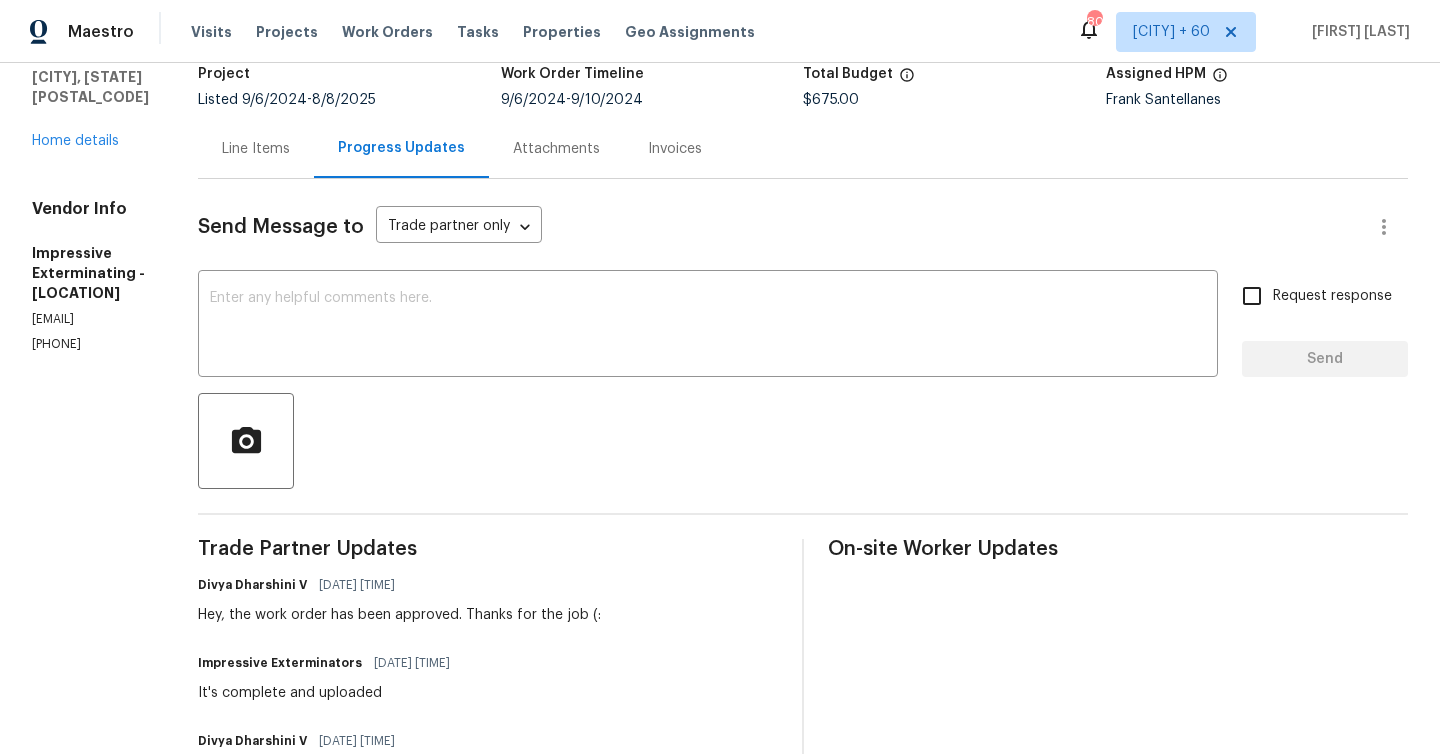 scroll, scrollTop: 0, scrollLeft: 0, axis: both 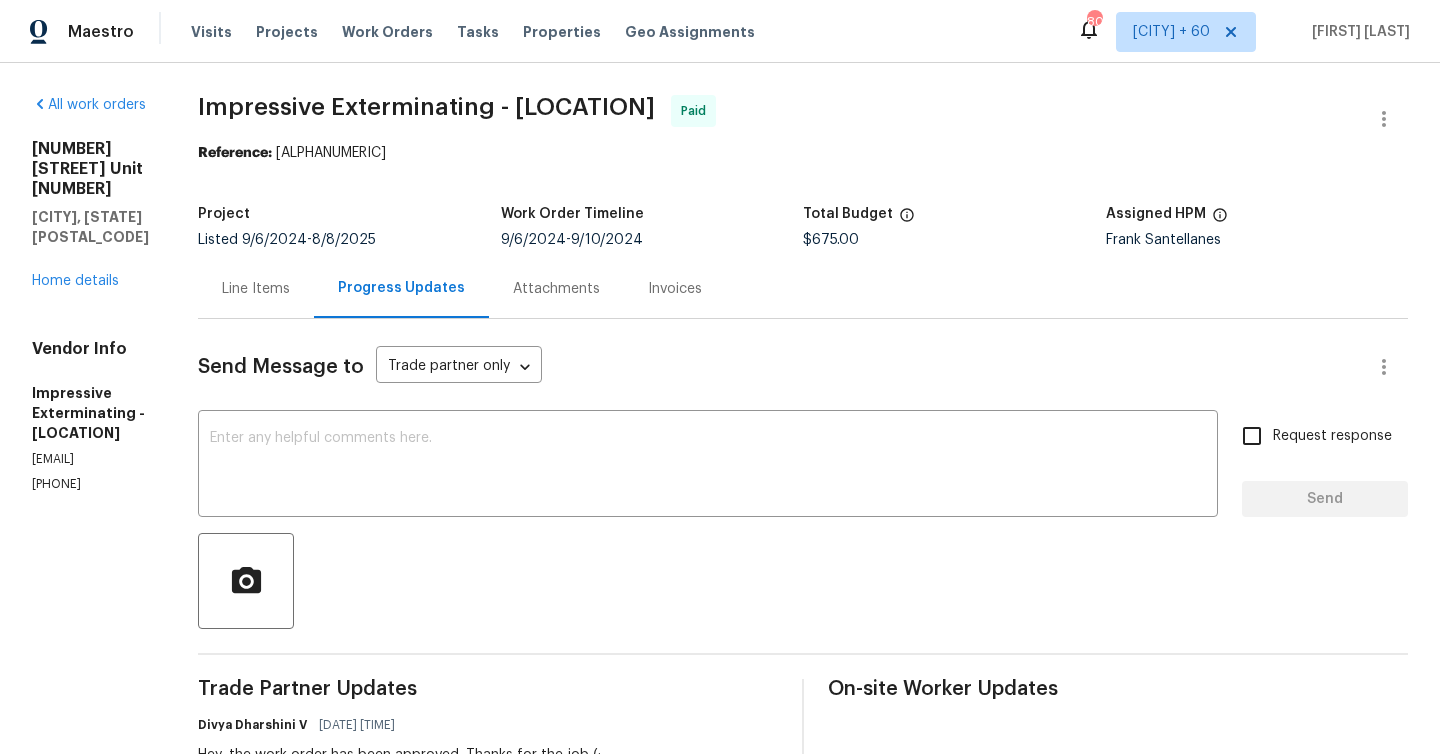 click on "Invoices" at bounding box center (675, 289) 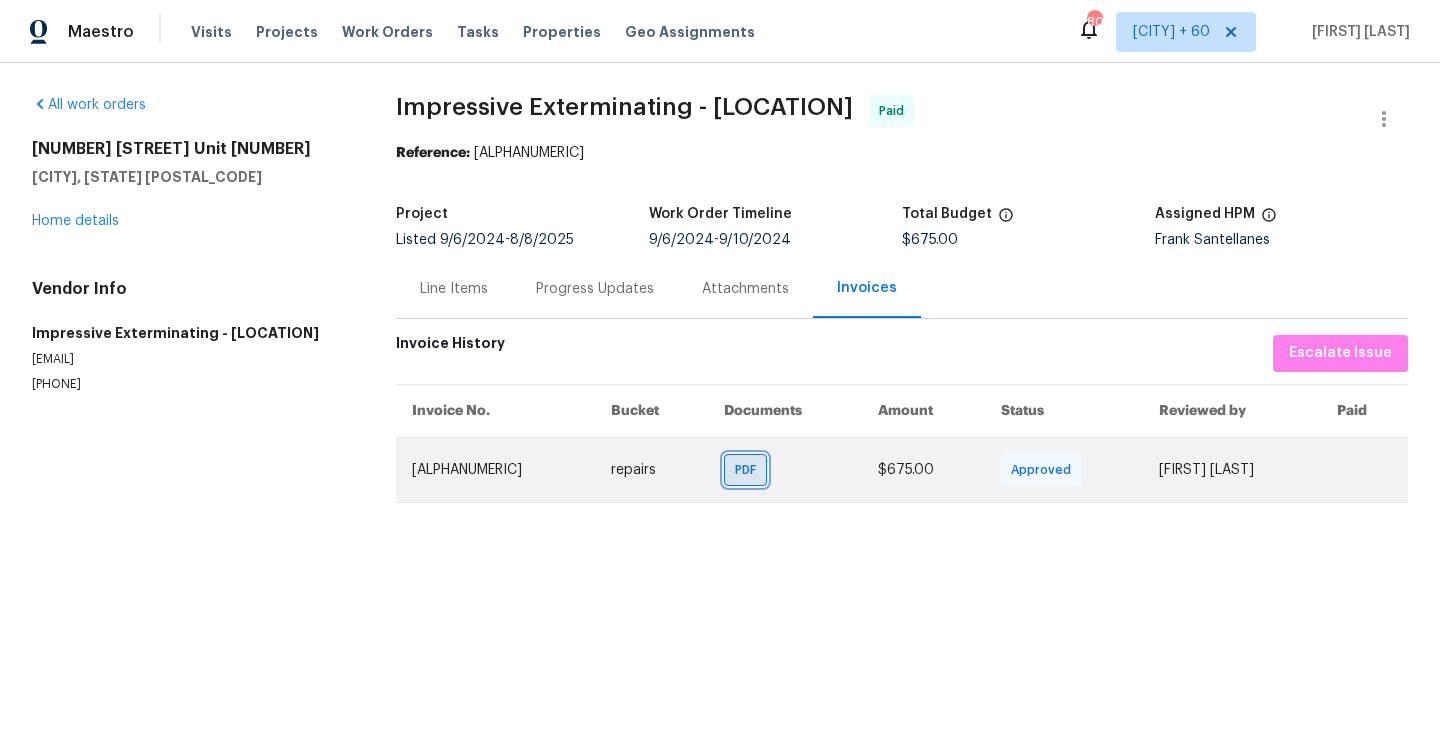 click on "PDF" at bounding box center (749, 470) 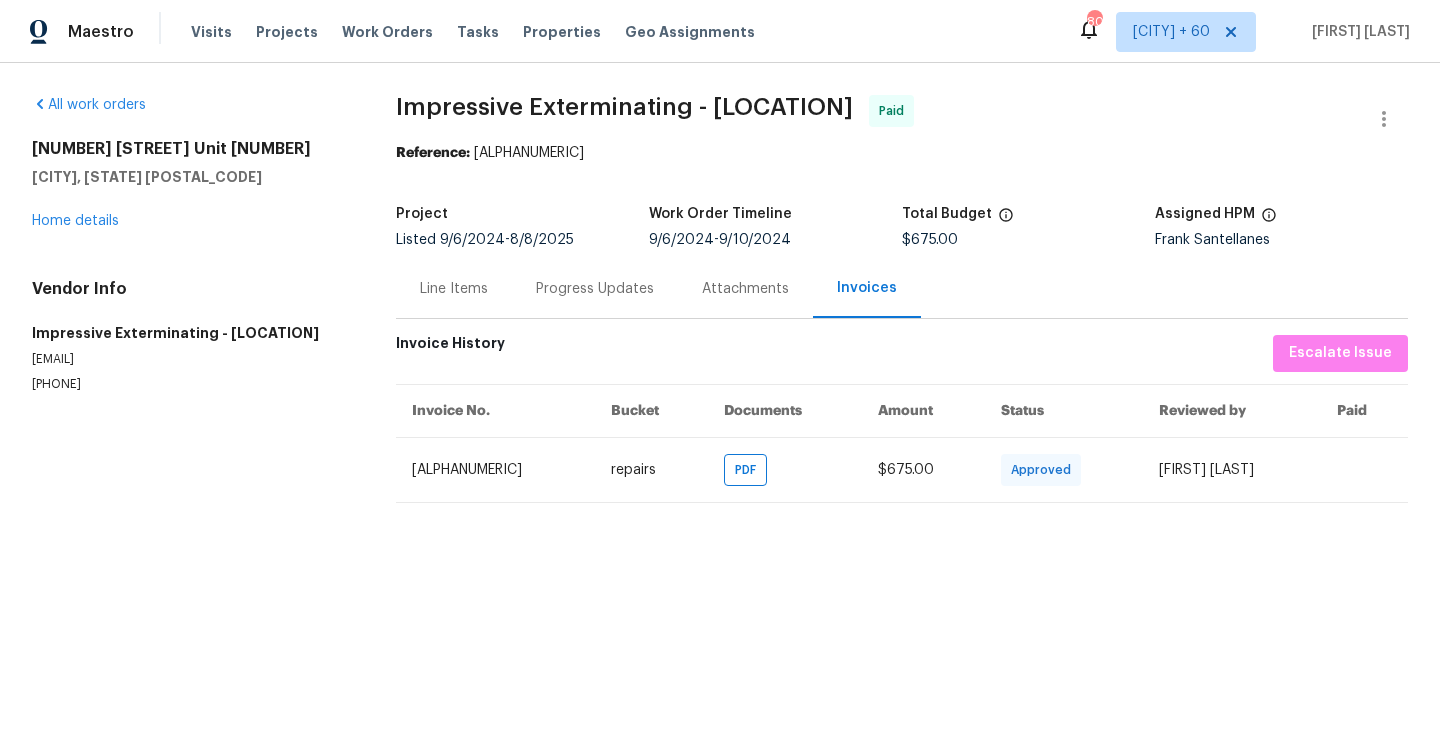 click on "Line Items" at bounding box center [454, 289] 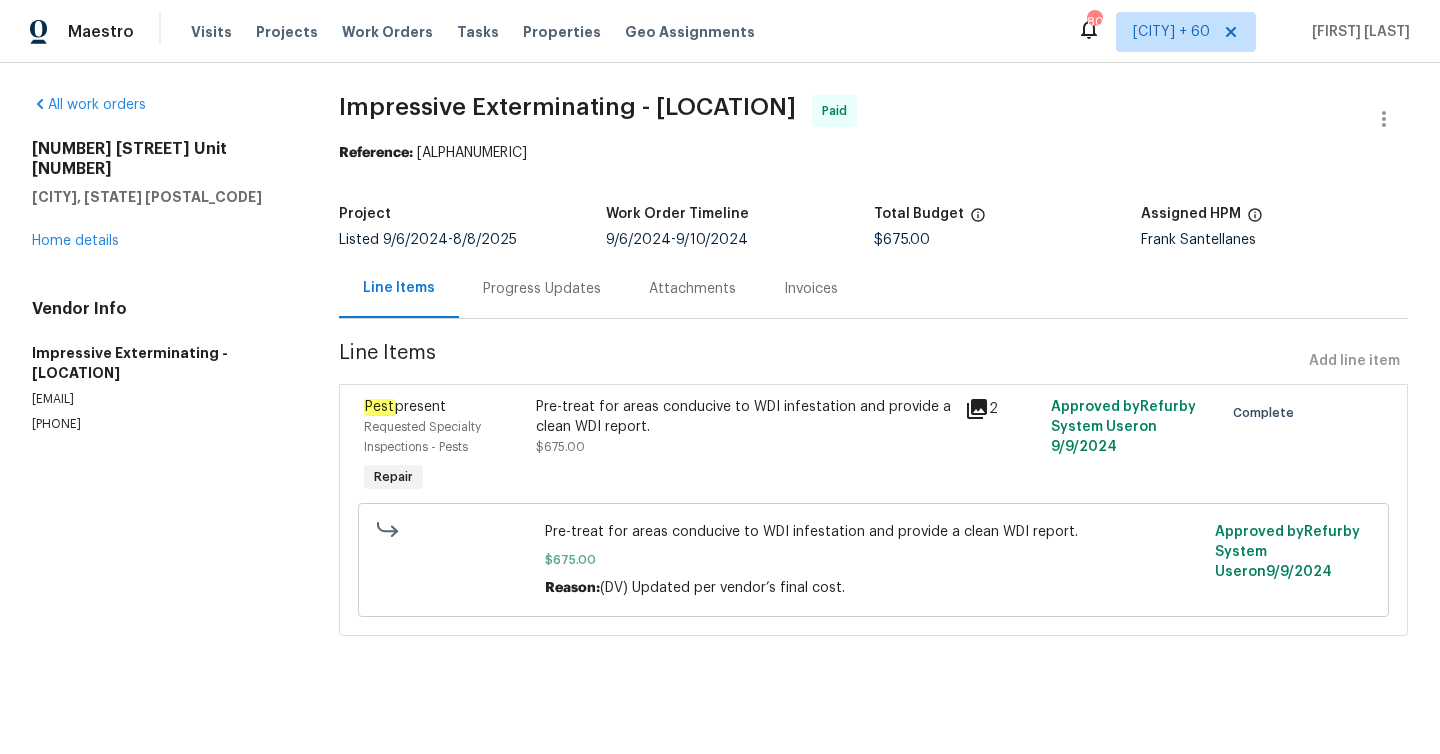click 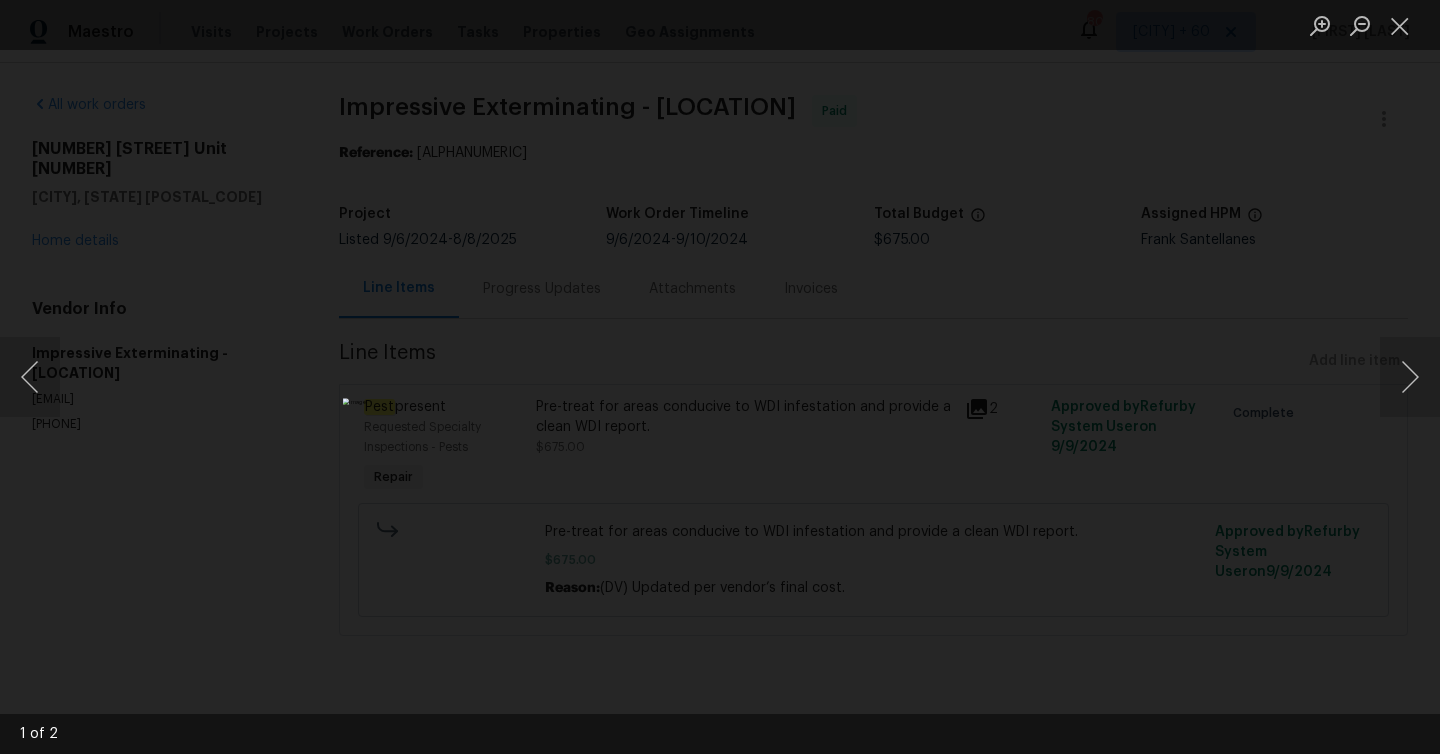 click at bounding box center [635, 551] 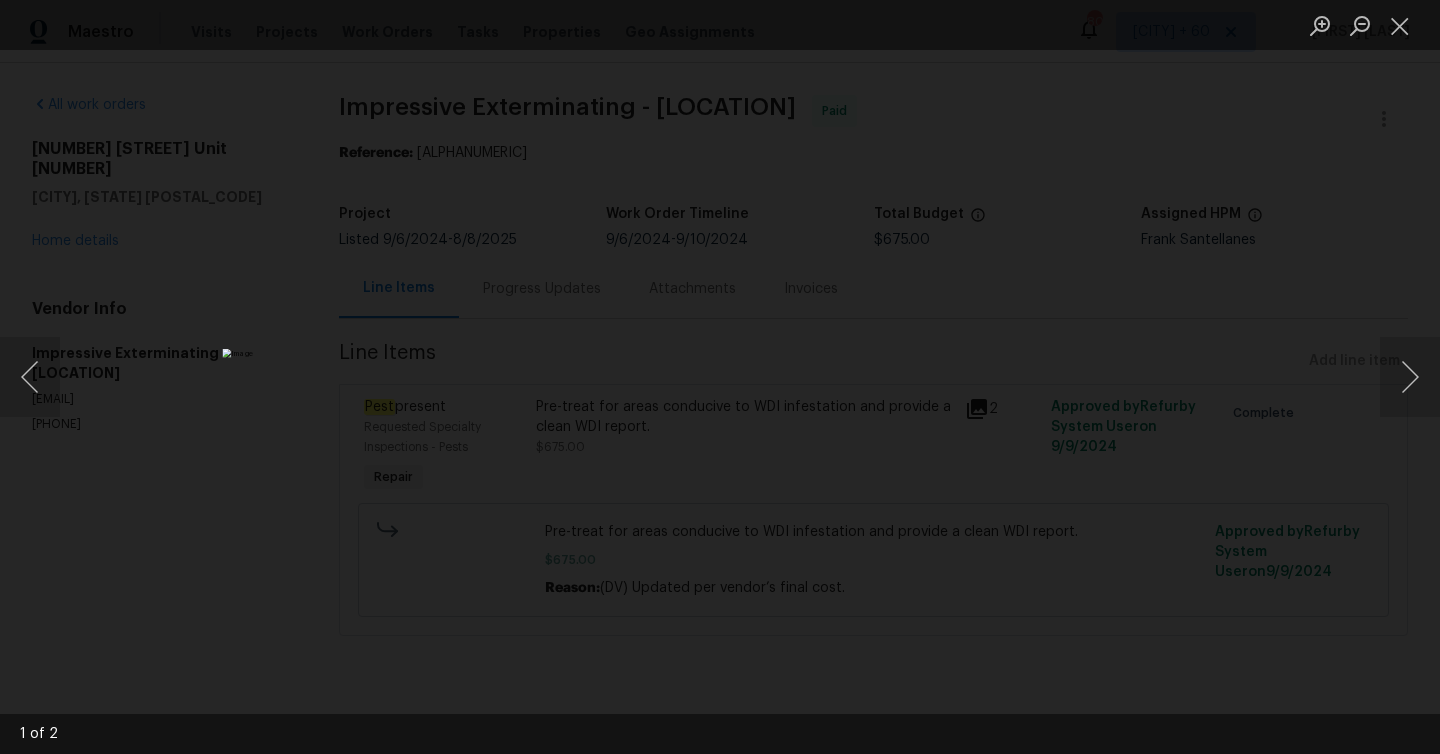 click at bounding box center (611, 553) 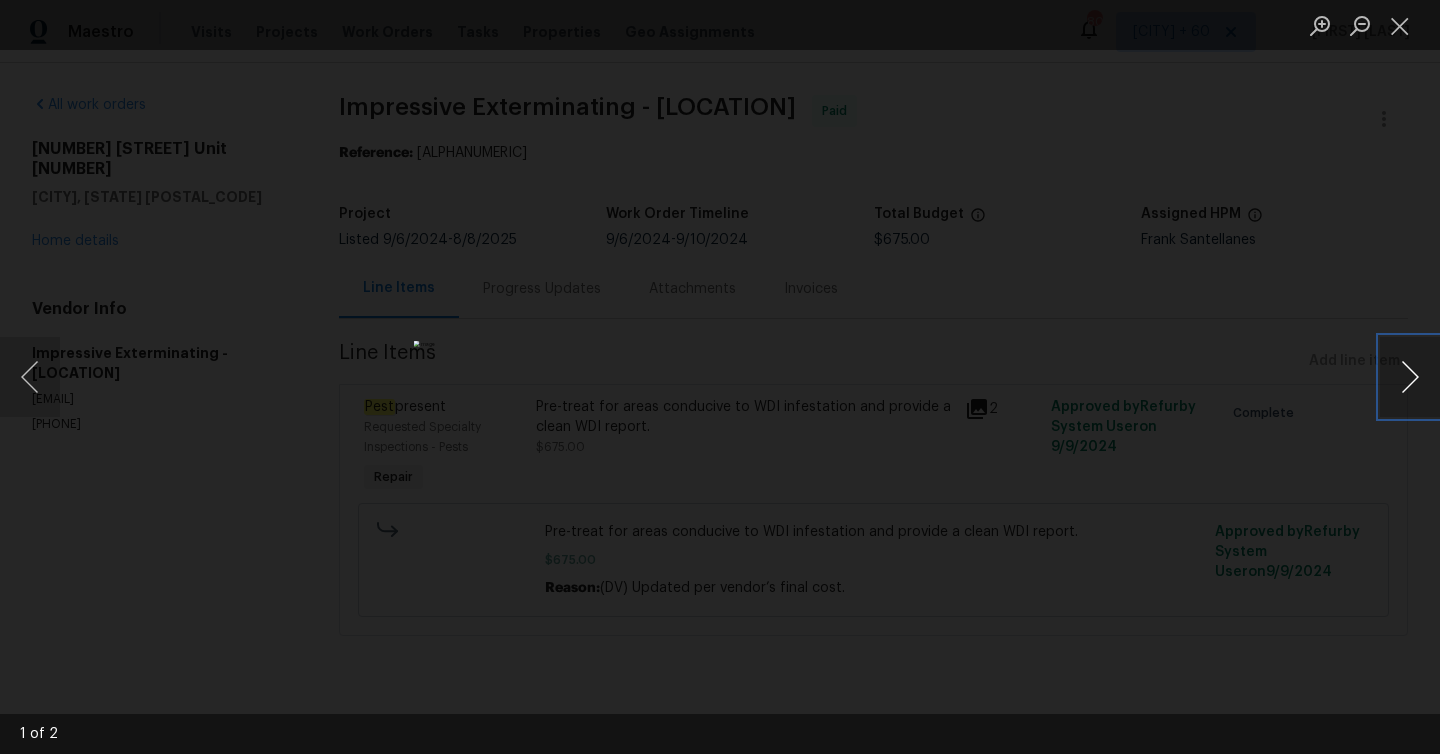 click at bounding box center (1410, 377) 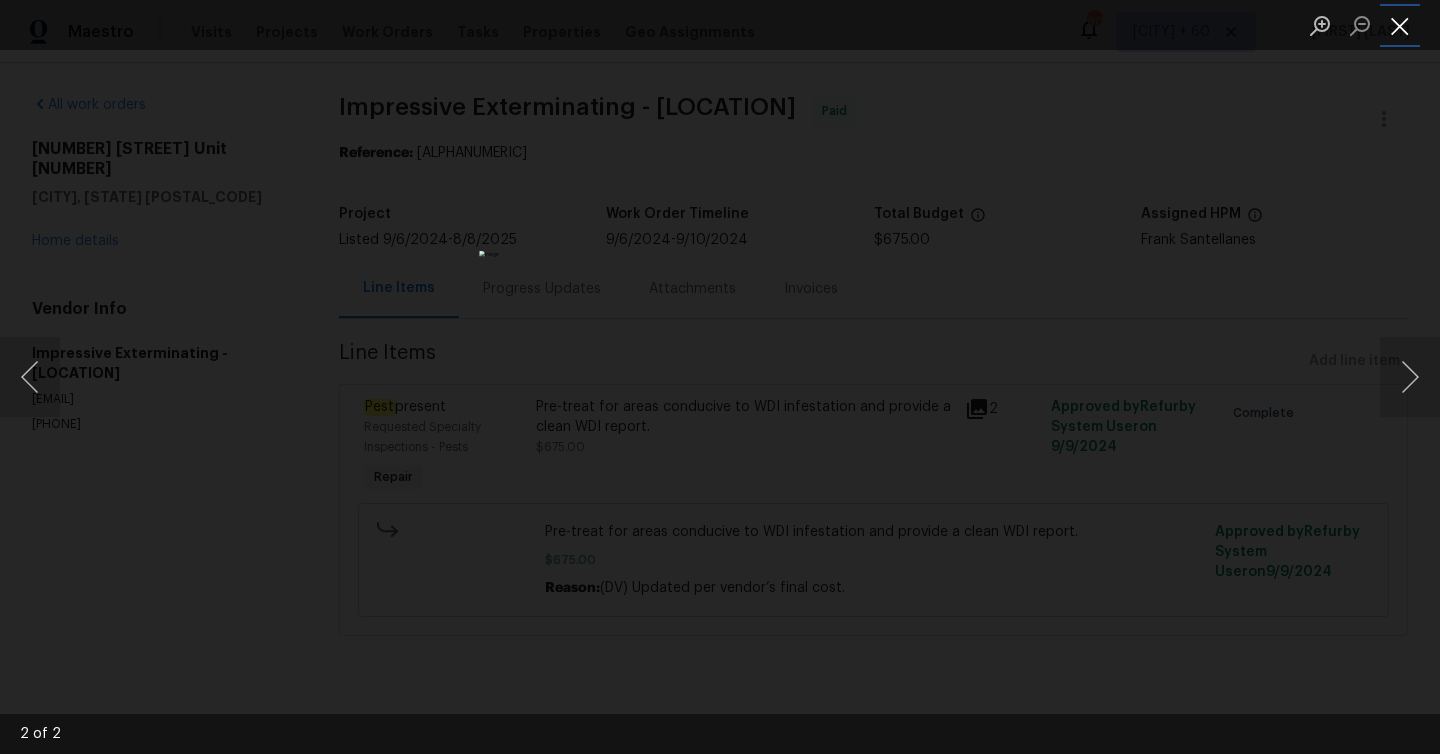 click at bounding box center [1400, 25] 